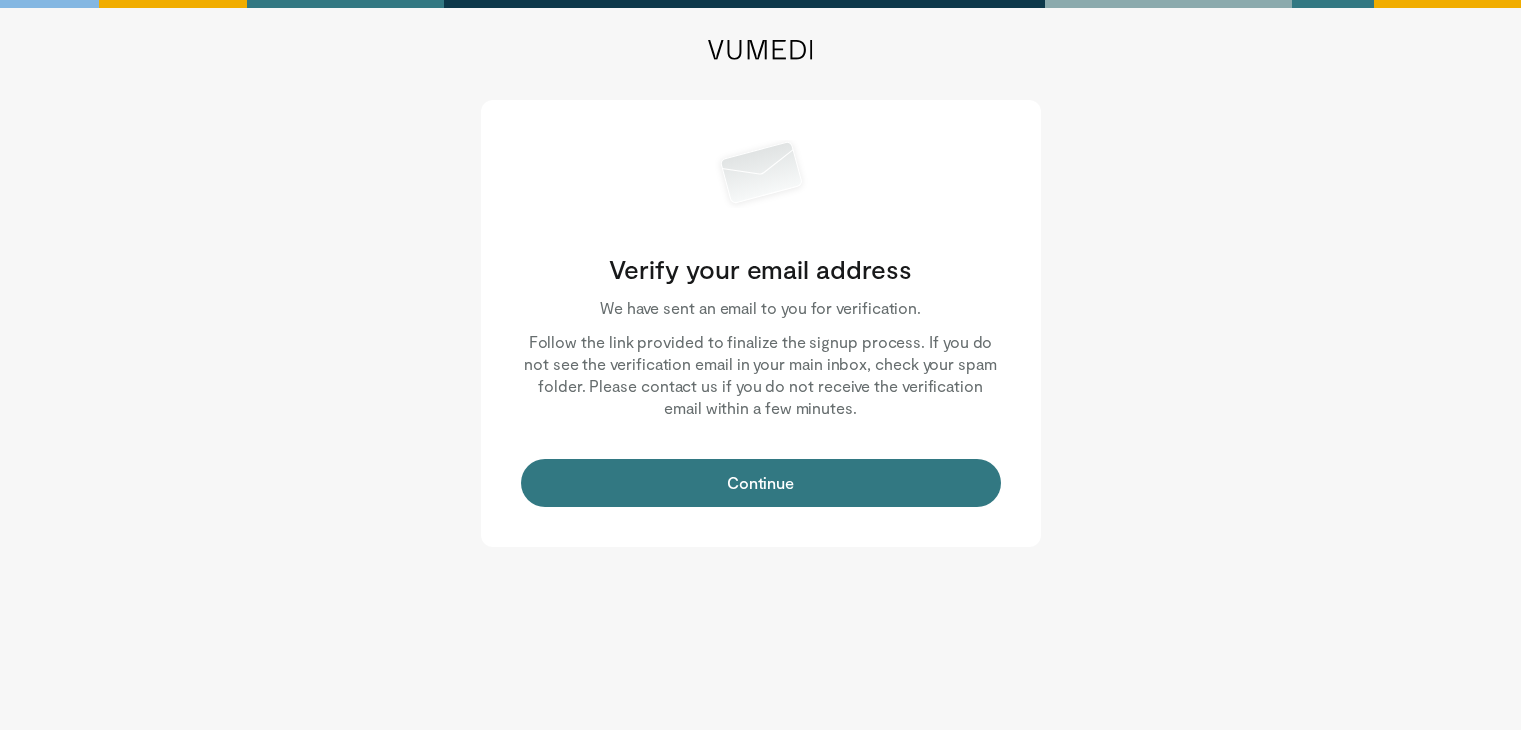 scroll, scrollTop: 0, scrollLeft: 0, axis: both 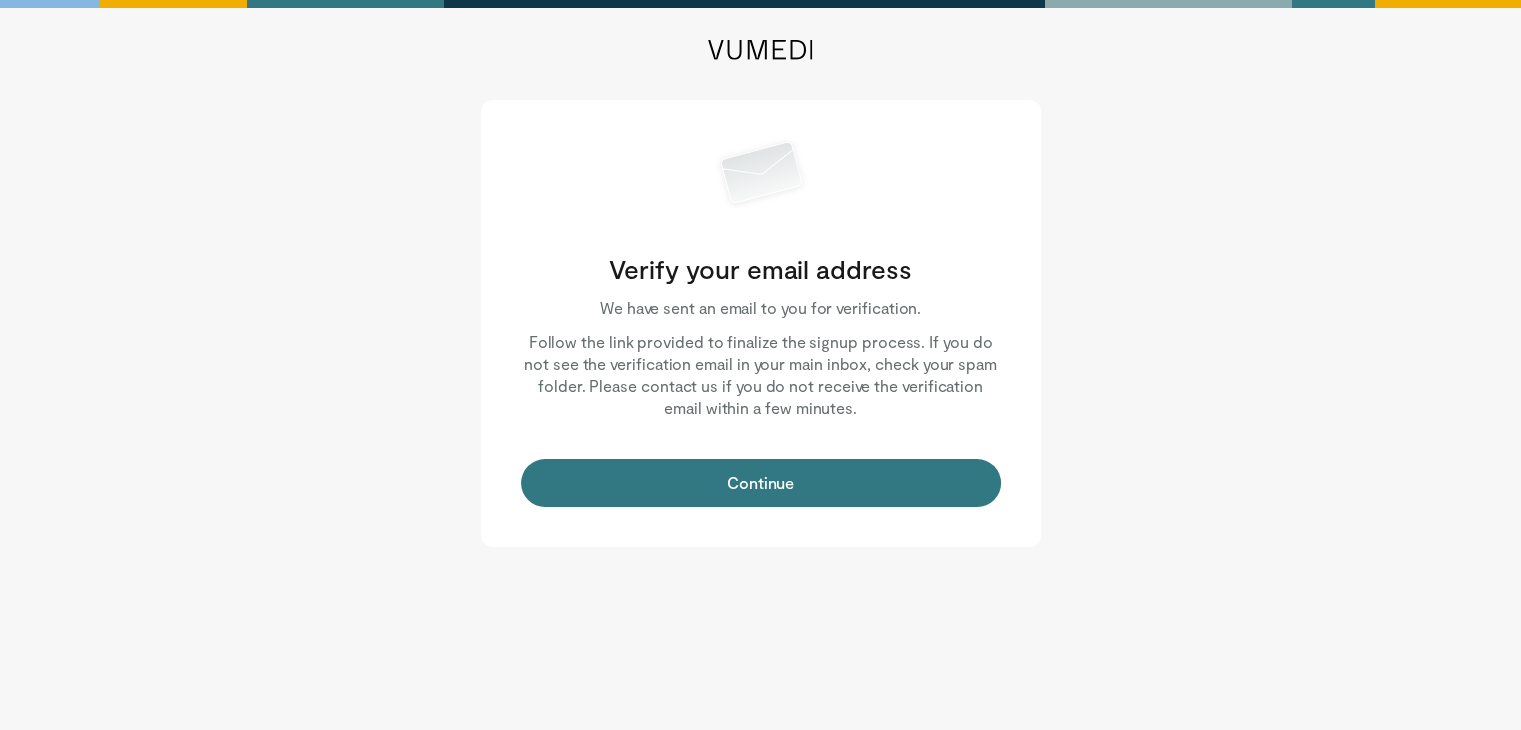 click on "Continue" at bounding box center (761, 483) 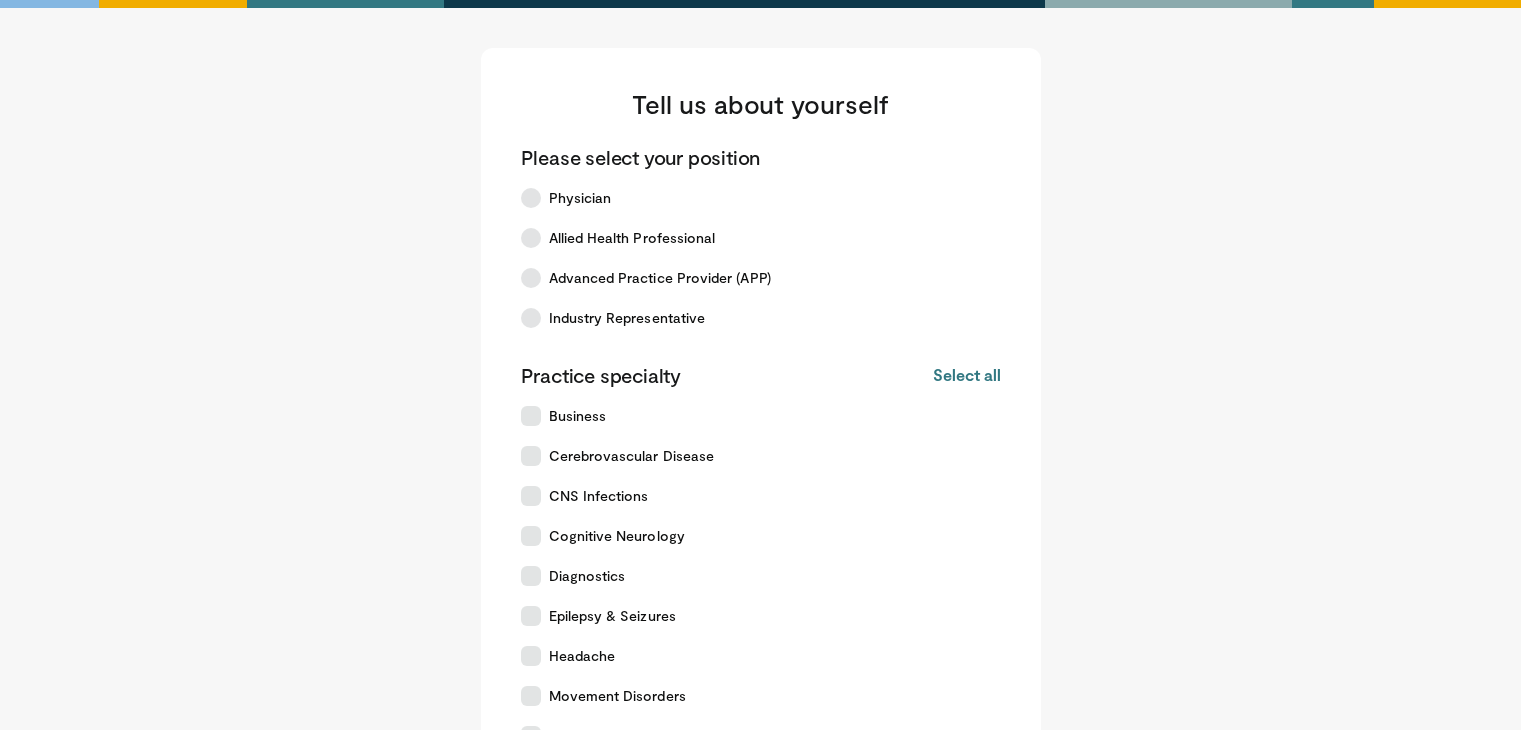 scroll, scrollTop: 0, scrollLeft: 0, axis: both 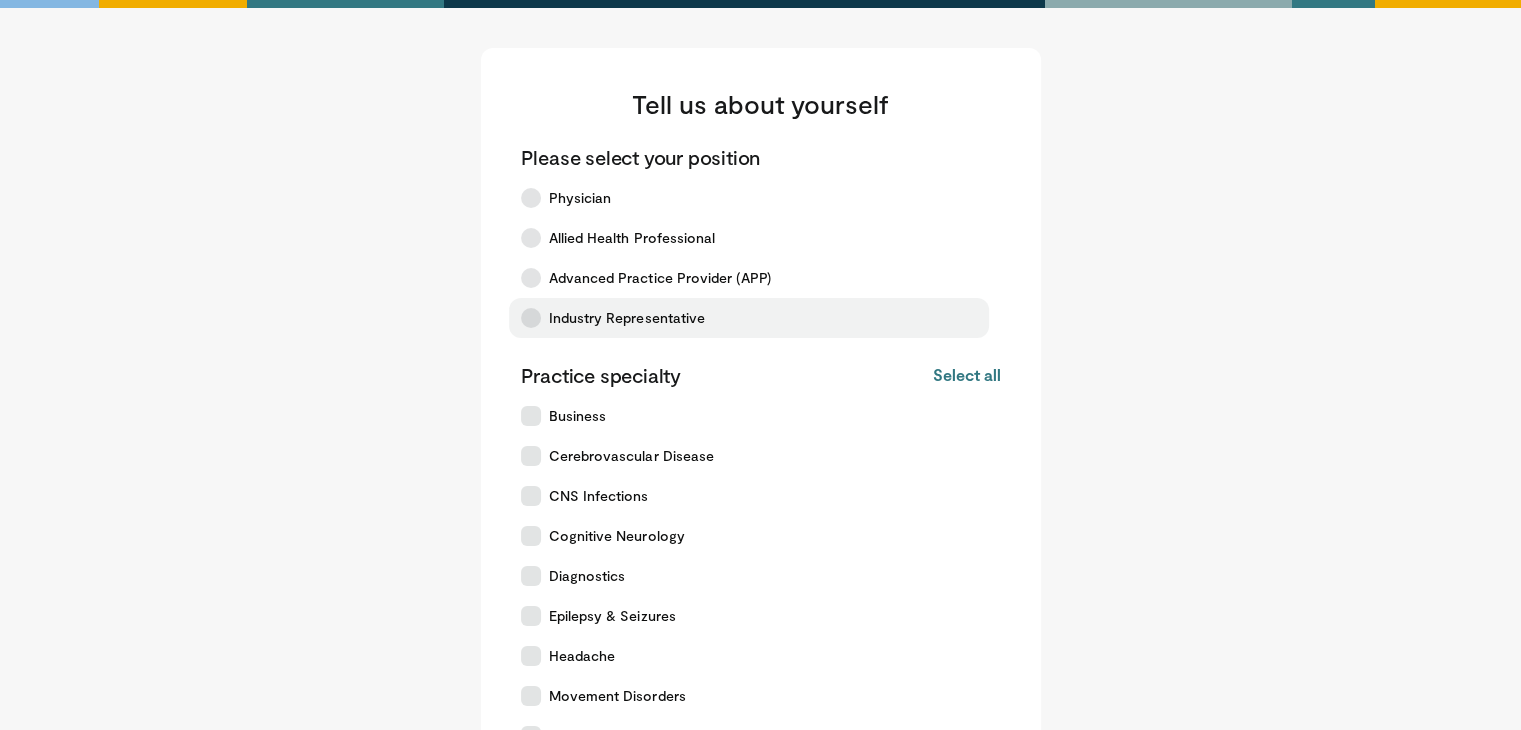 click at bounding box center (531, 318) 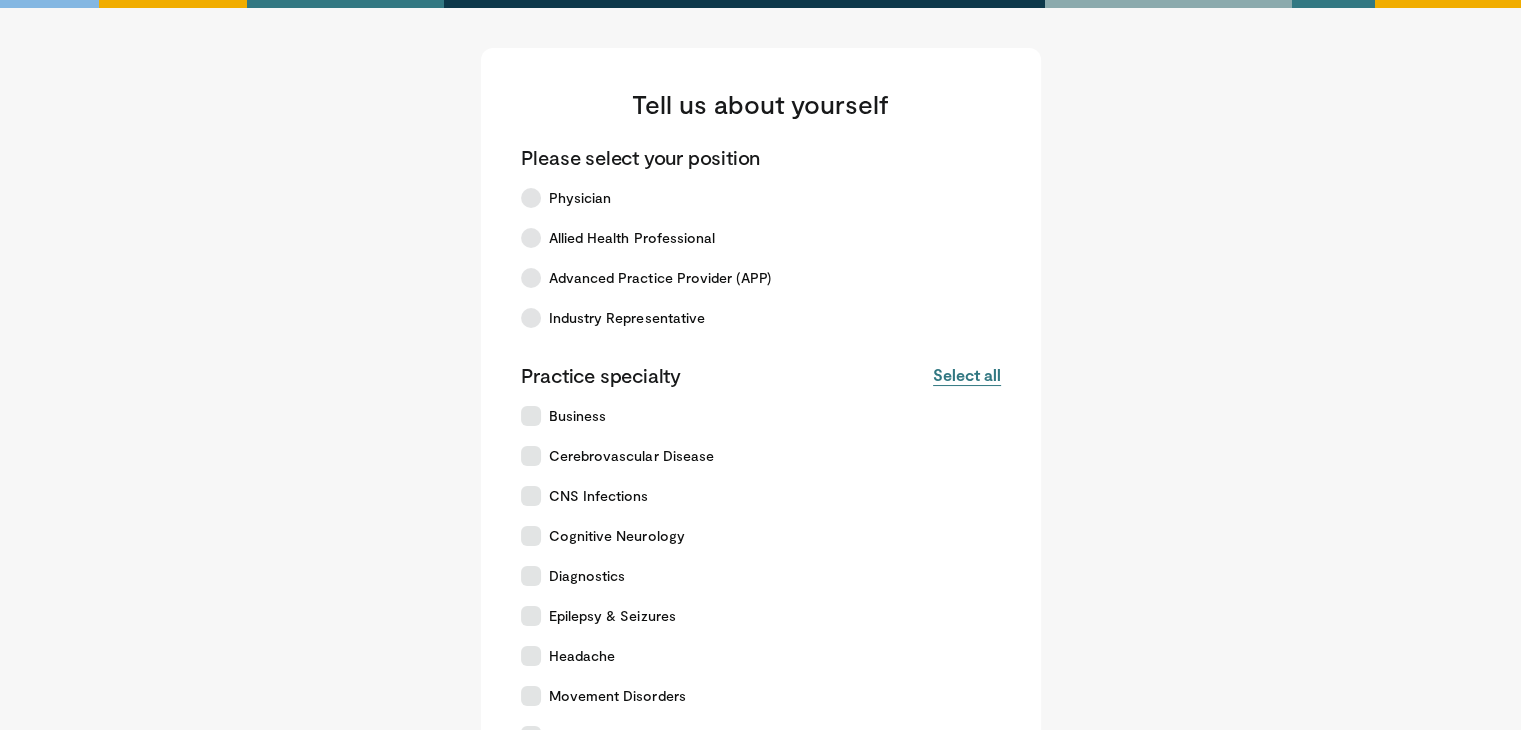 click on "Select all" at bounding box center (966, 375) 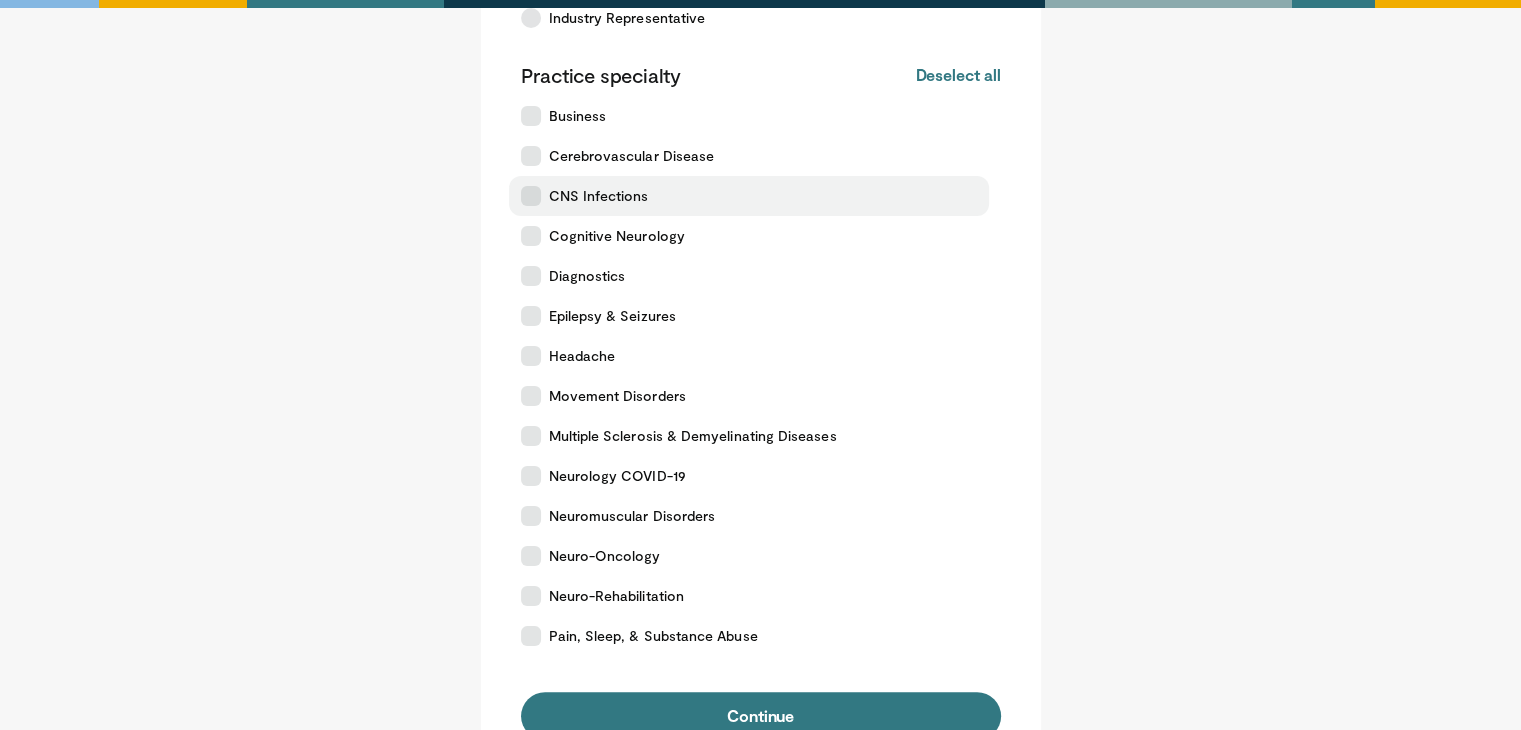 scroll, scrollTop: 548, scrollLeft: 0, axis: vertical 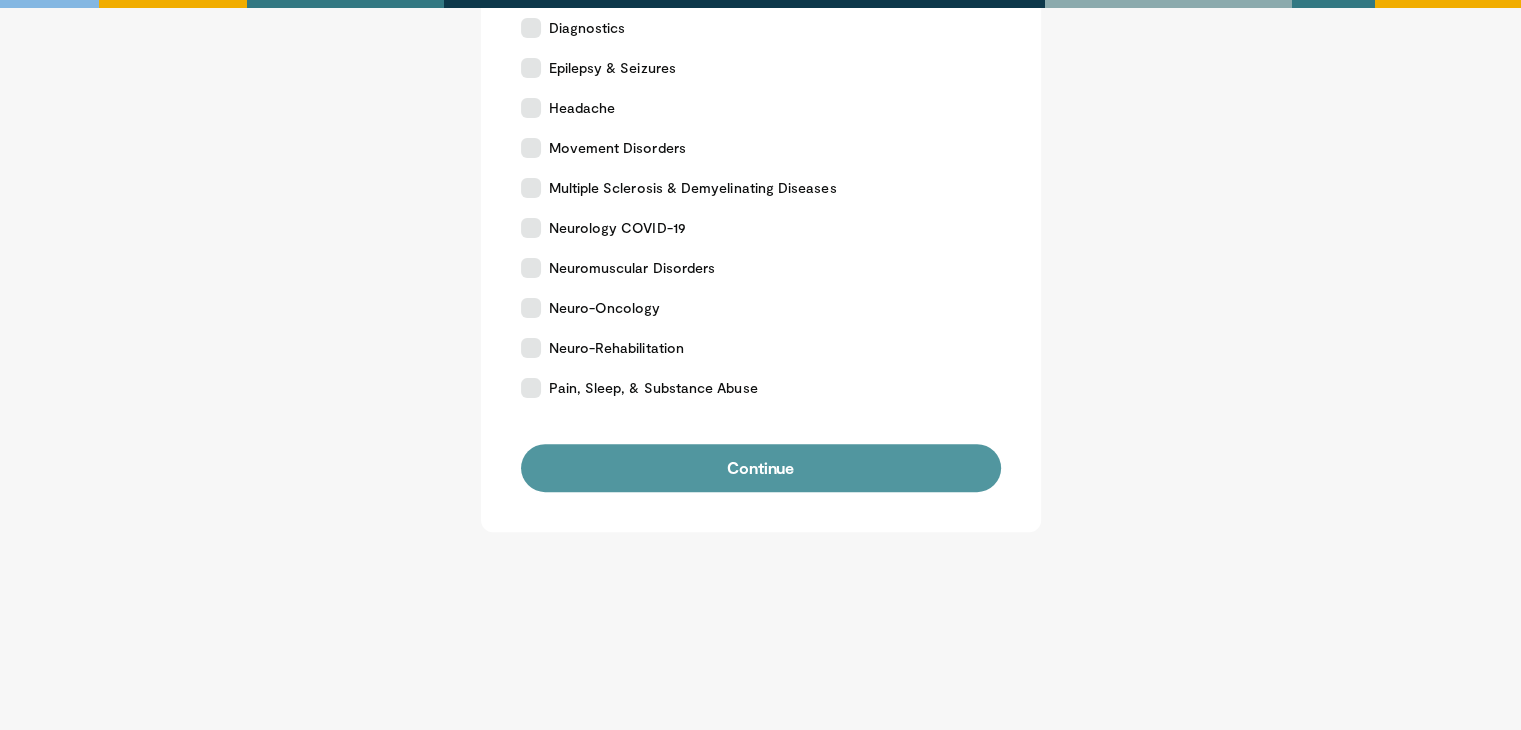 click on "Continue" at bounding box center (761, 468) 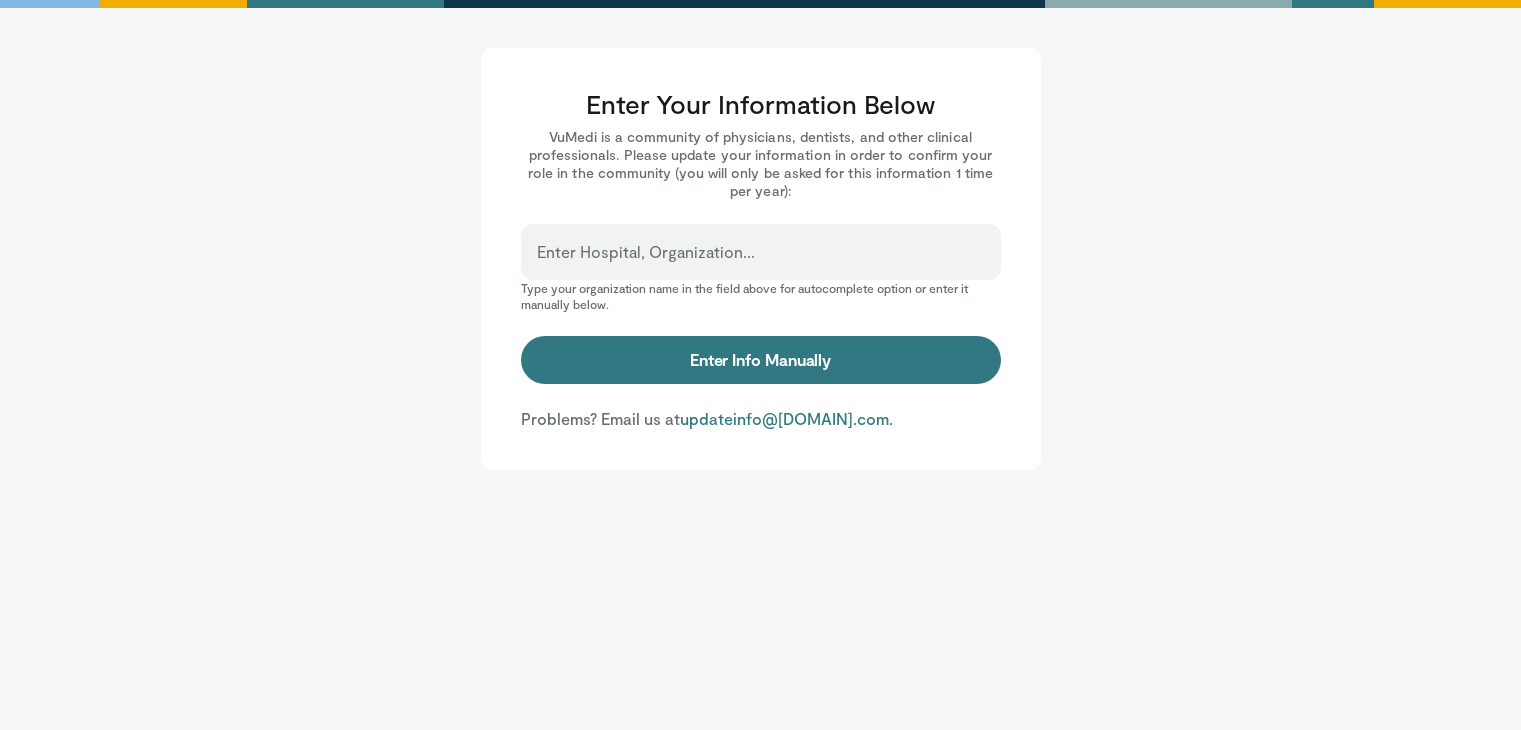 scroll, scrollTop: 0, scrollLeft: 0, axis: both 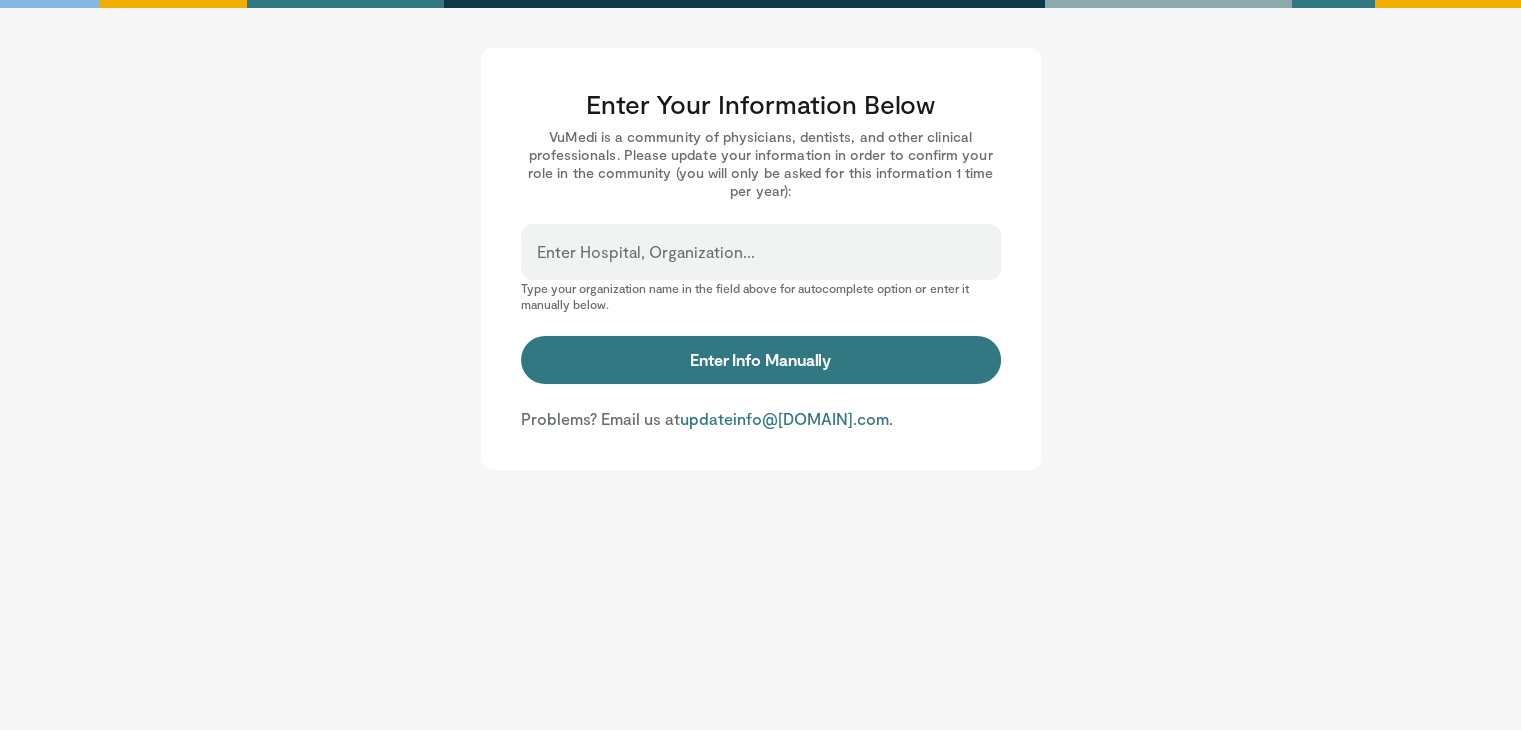 click on "Enter Hospital, Organization..." at bounding box center (646, 252) 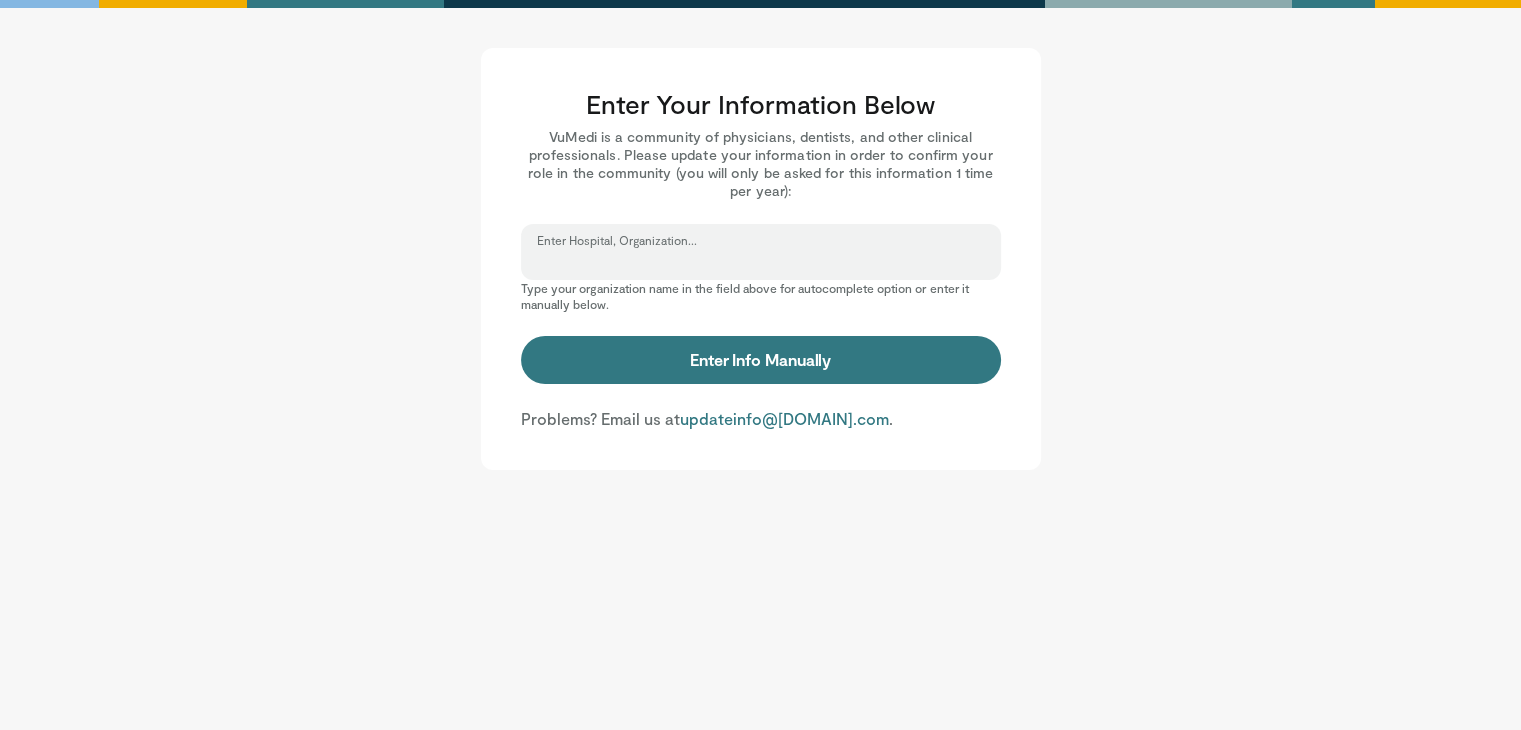 click on "Enter Hospital, Organization..." at bounding box center [761, 261] 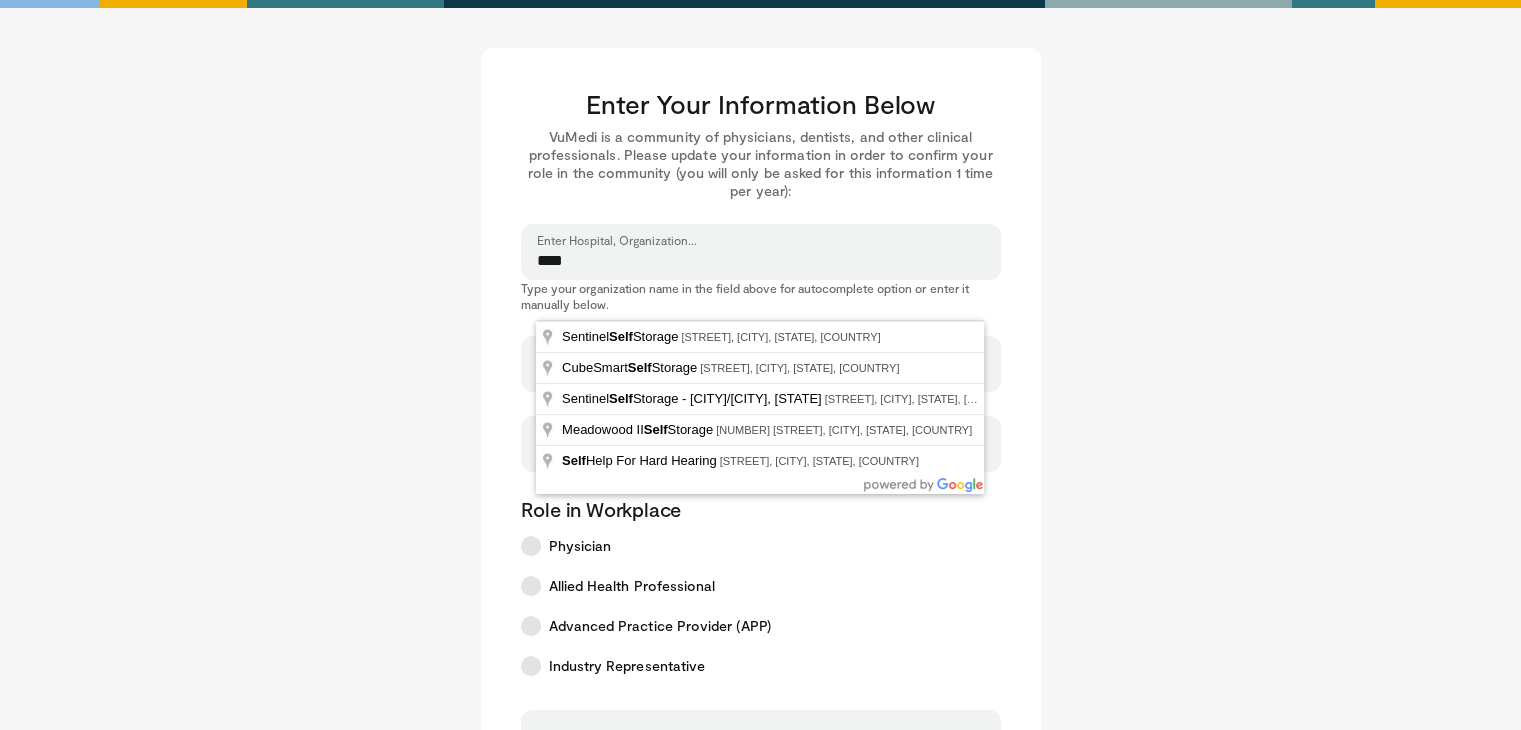 type on "****" 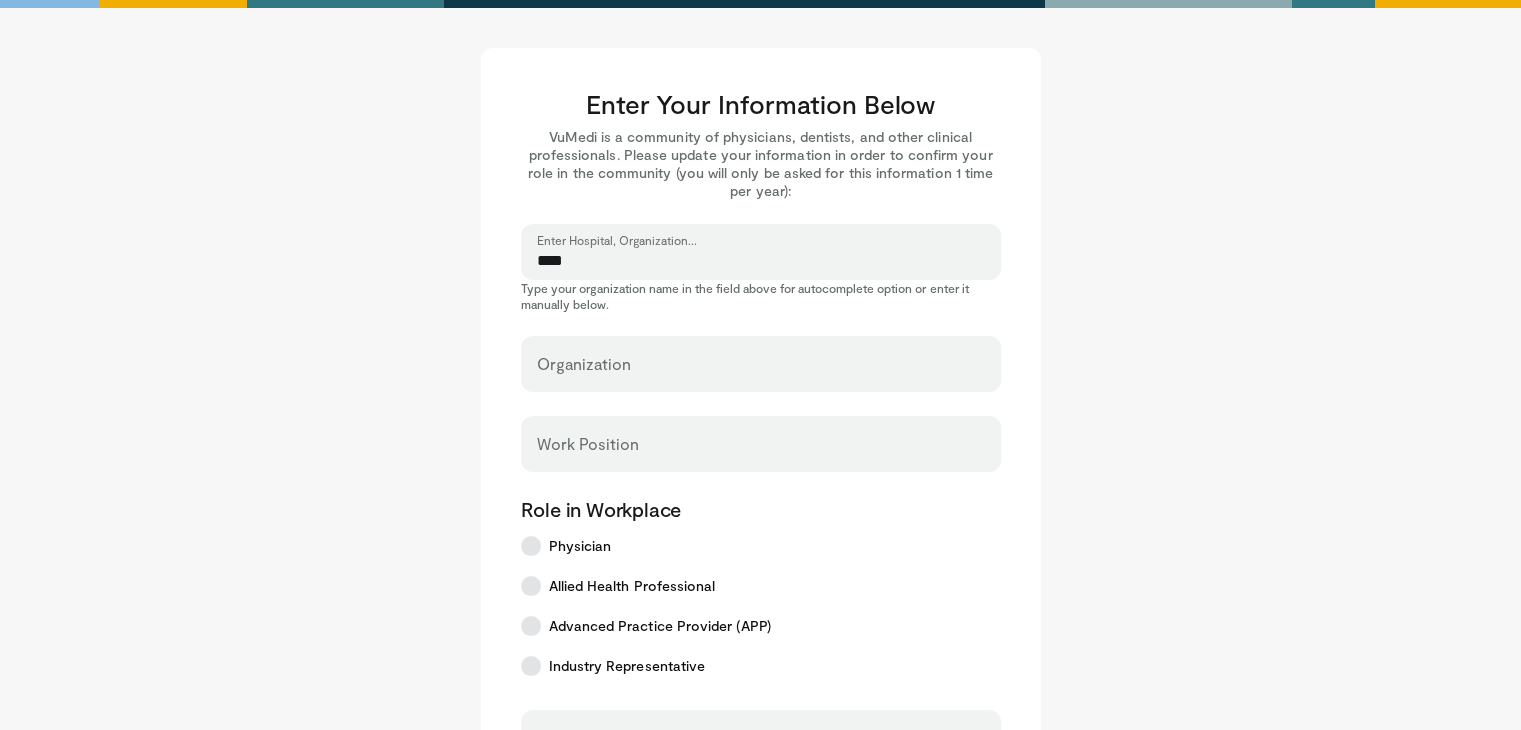 click on "Enter Your Information Below
VuMedi is a community of physicians, dentists, and other clinical professionals.
Please update your information in order to confirm your role in the community
(you will only be asked for this information 1 time per year):
****
Enter Hospital, Organization...
Type your organization name in the field above for autocomplete option or enter it manually below.
Organization
Work Position
Role in Workplace
Physician" at bounding box center [761, 689] 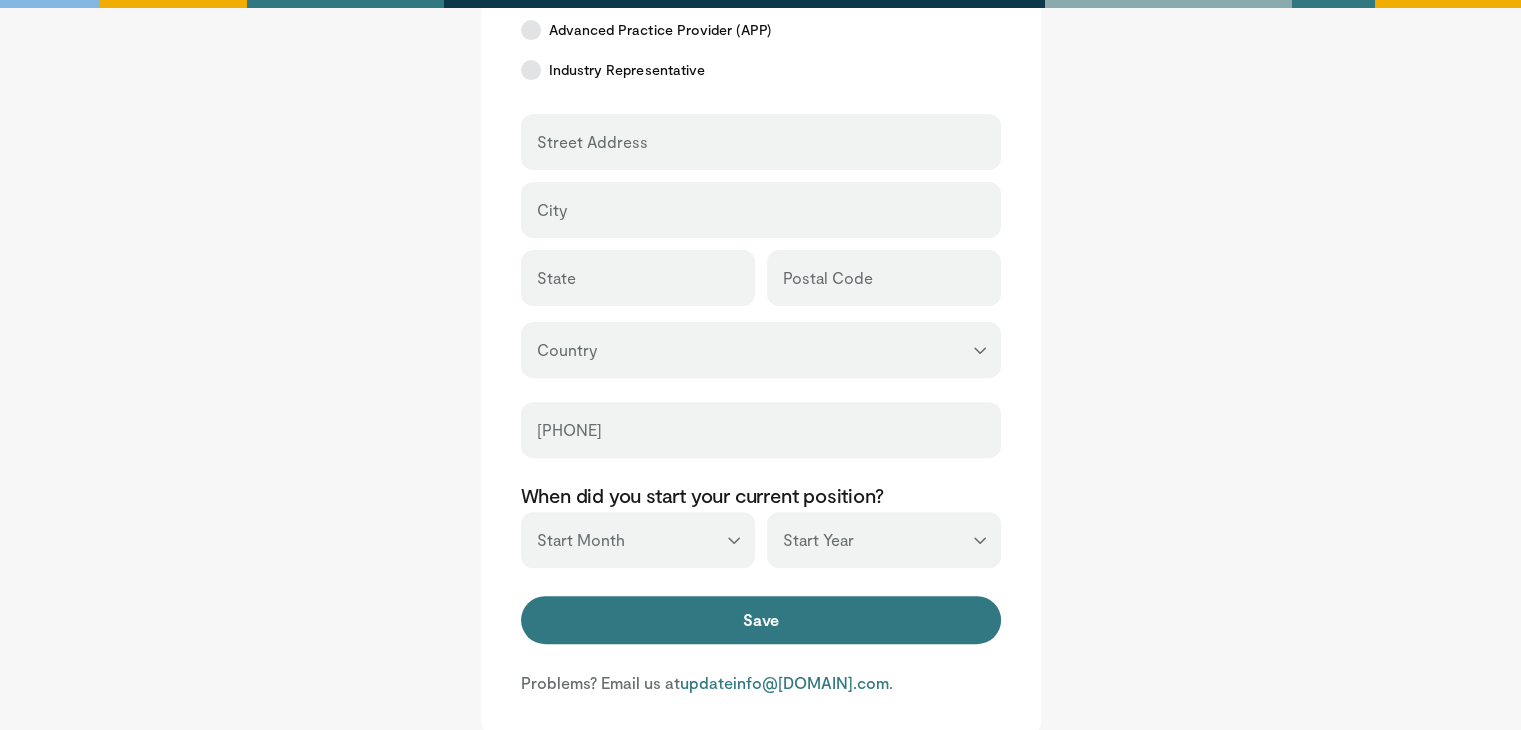 scroll, scrollTop: 298, scrollLeft: 0, axis: vertical 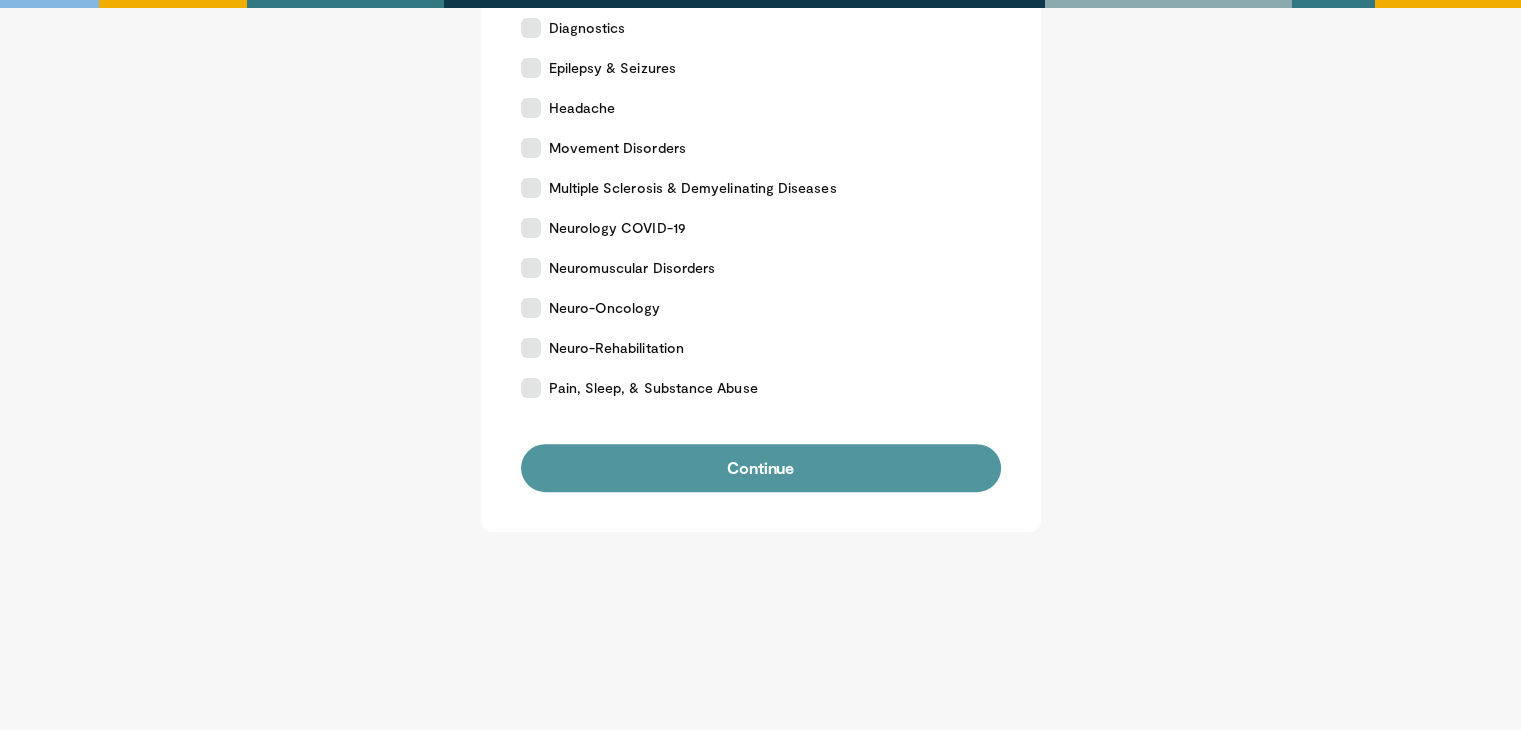 click on "Continue" at bounding box center (761, 468) 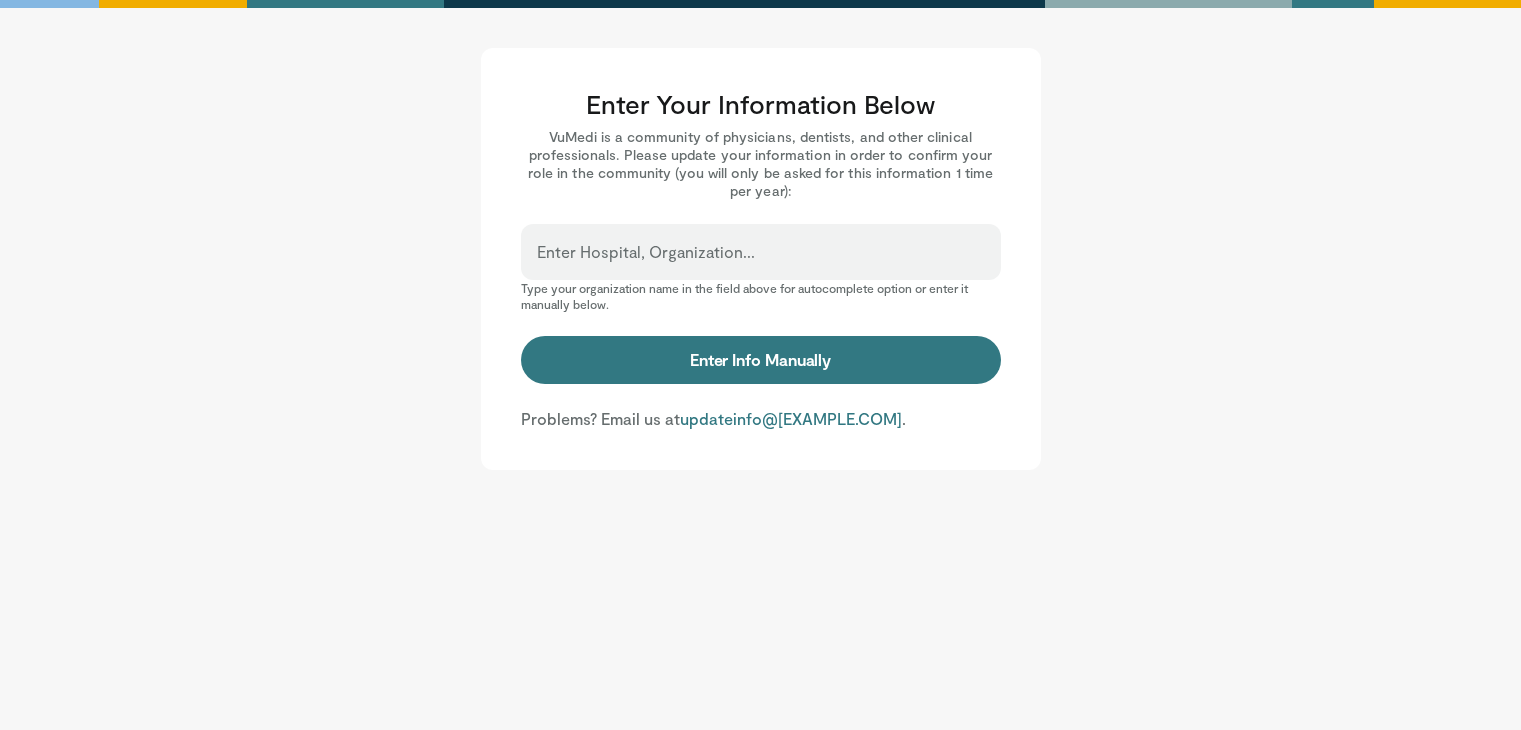 scroll, scrollTop: 0, scrollLeft: 0, axis: both 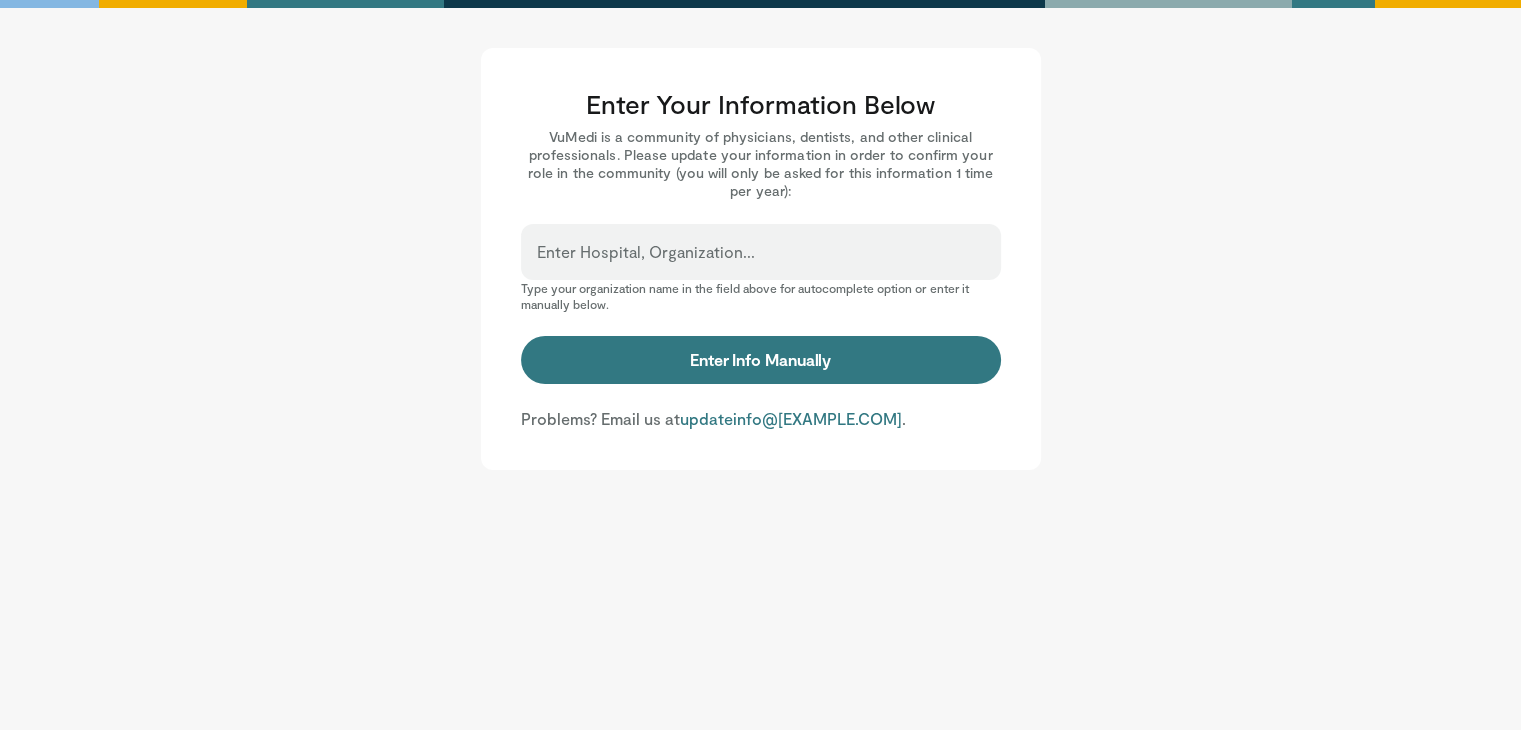 click on "Enter Hospital, Organization..." at bounding box center (646, 252) 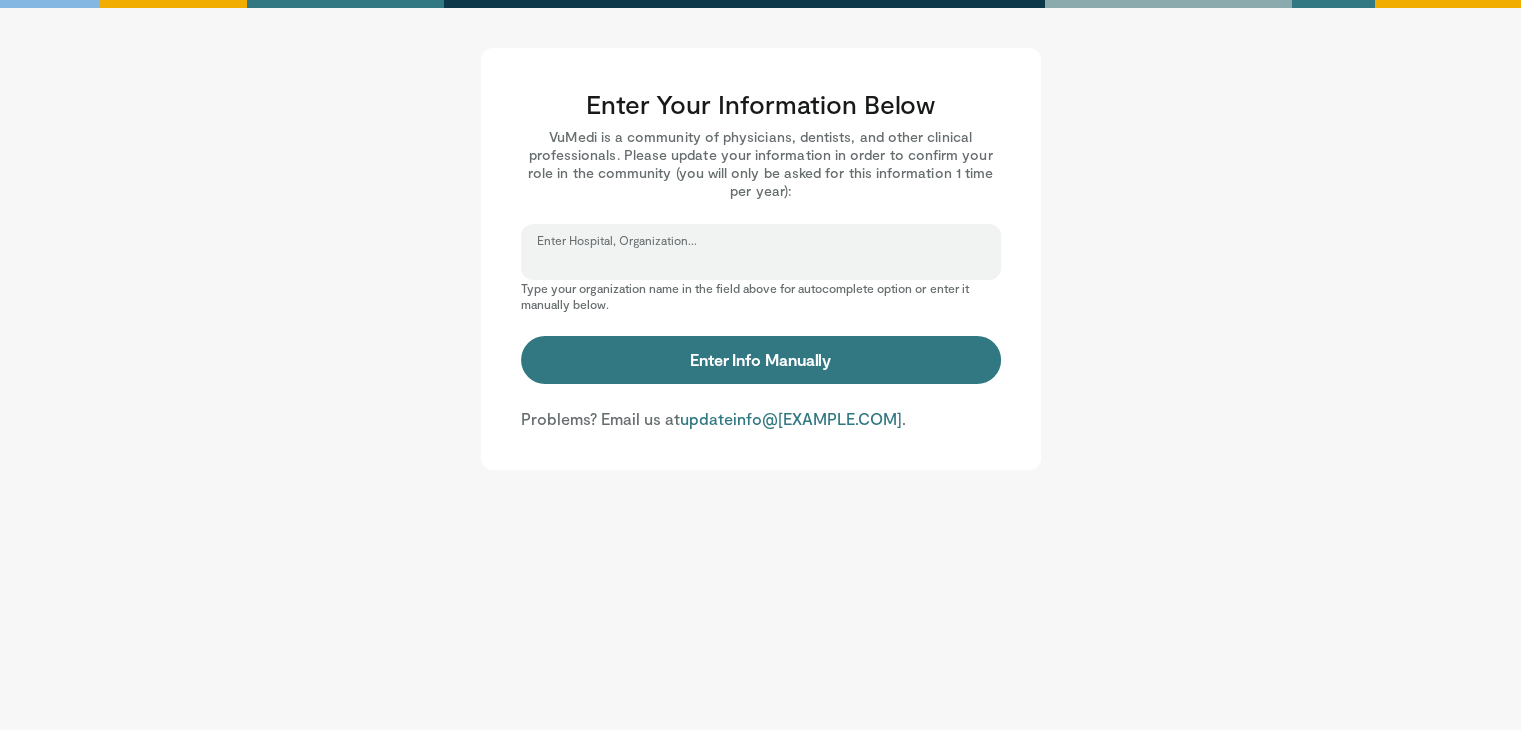 click on "Enter Hospital, Organization..." at bounding box center [761, 261] 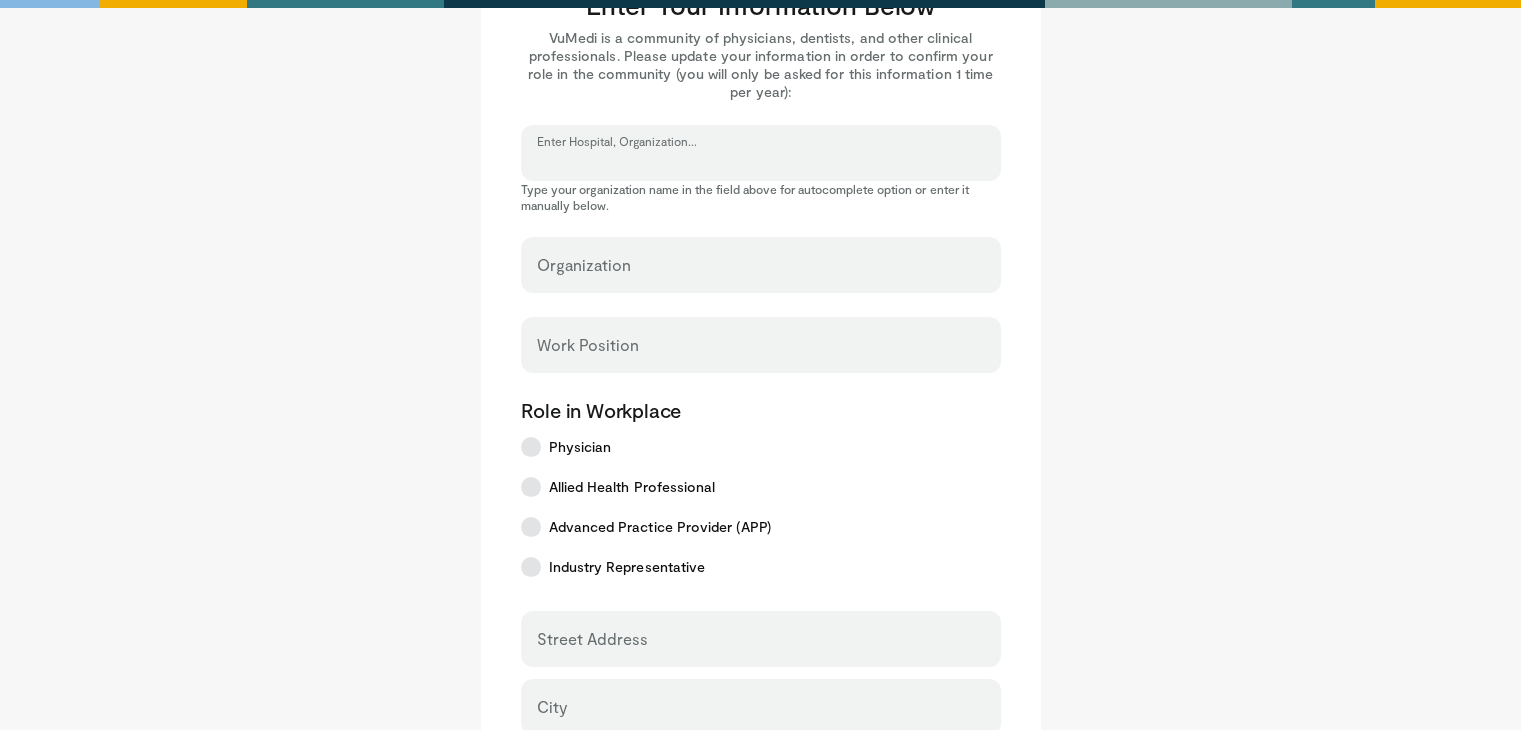 scroll, scrollTop: 100, scrollLeft: 0, axis: vertical 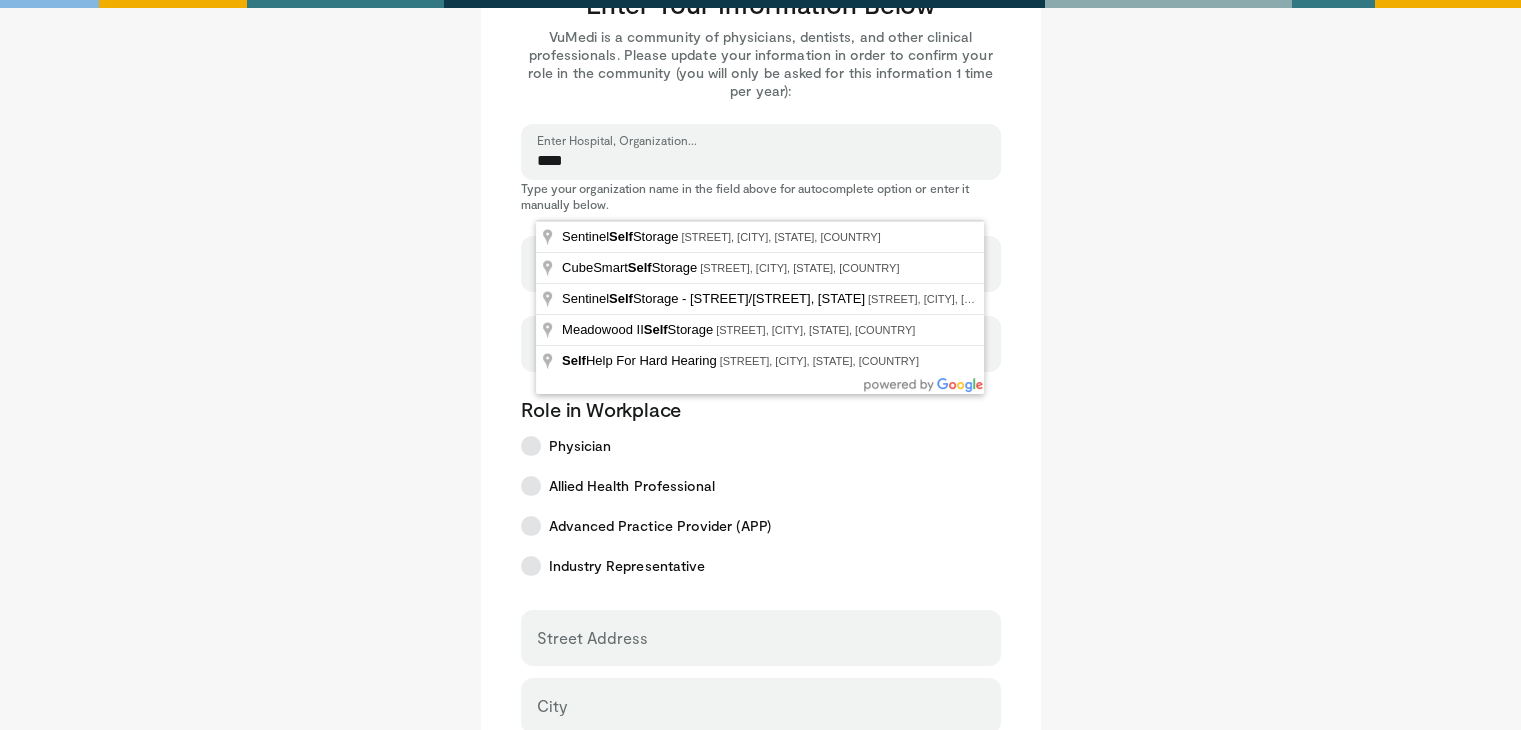 type on "****" 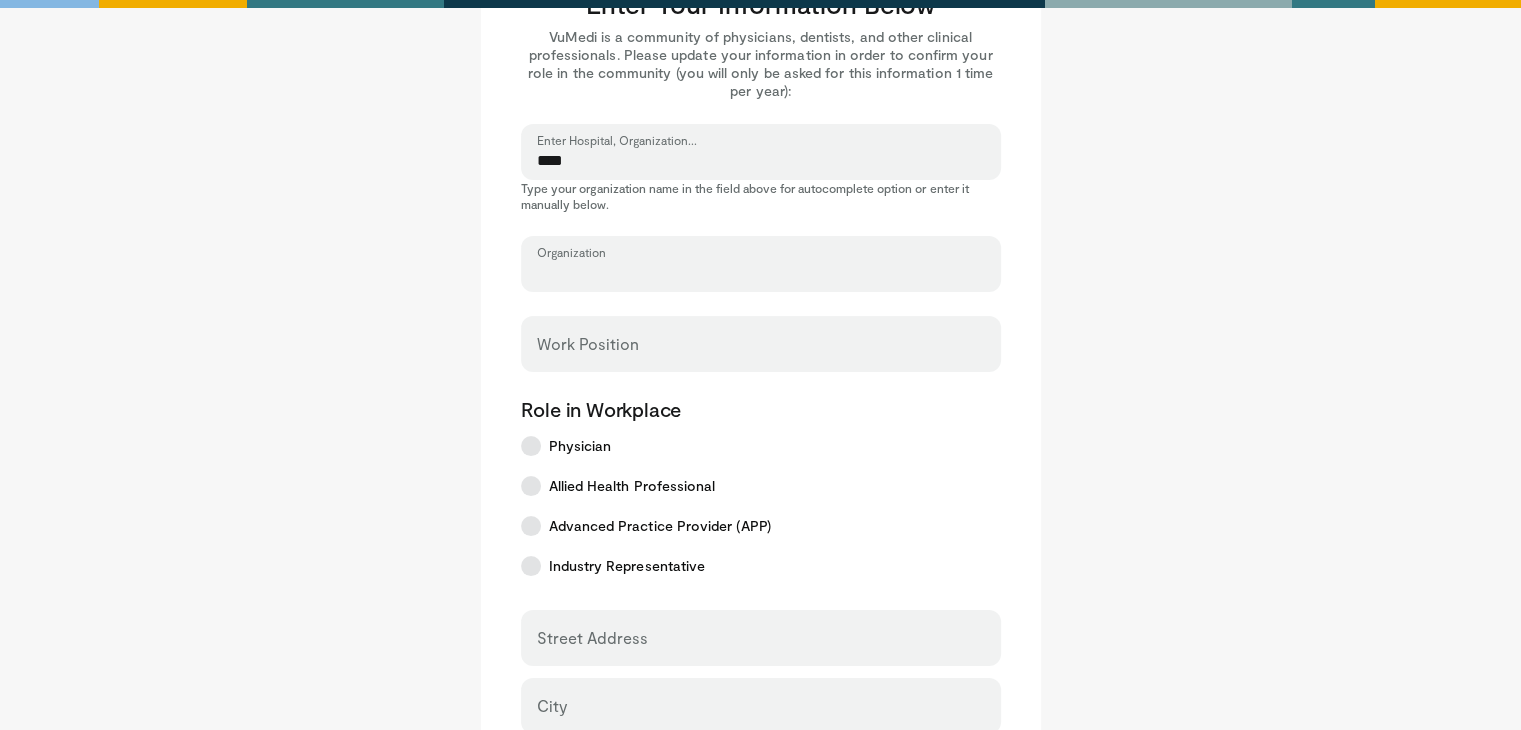 click on "Organization" at bounding box center (761, 273) 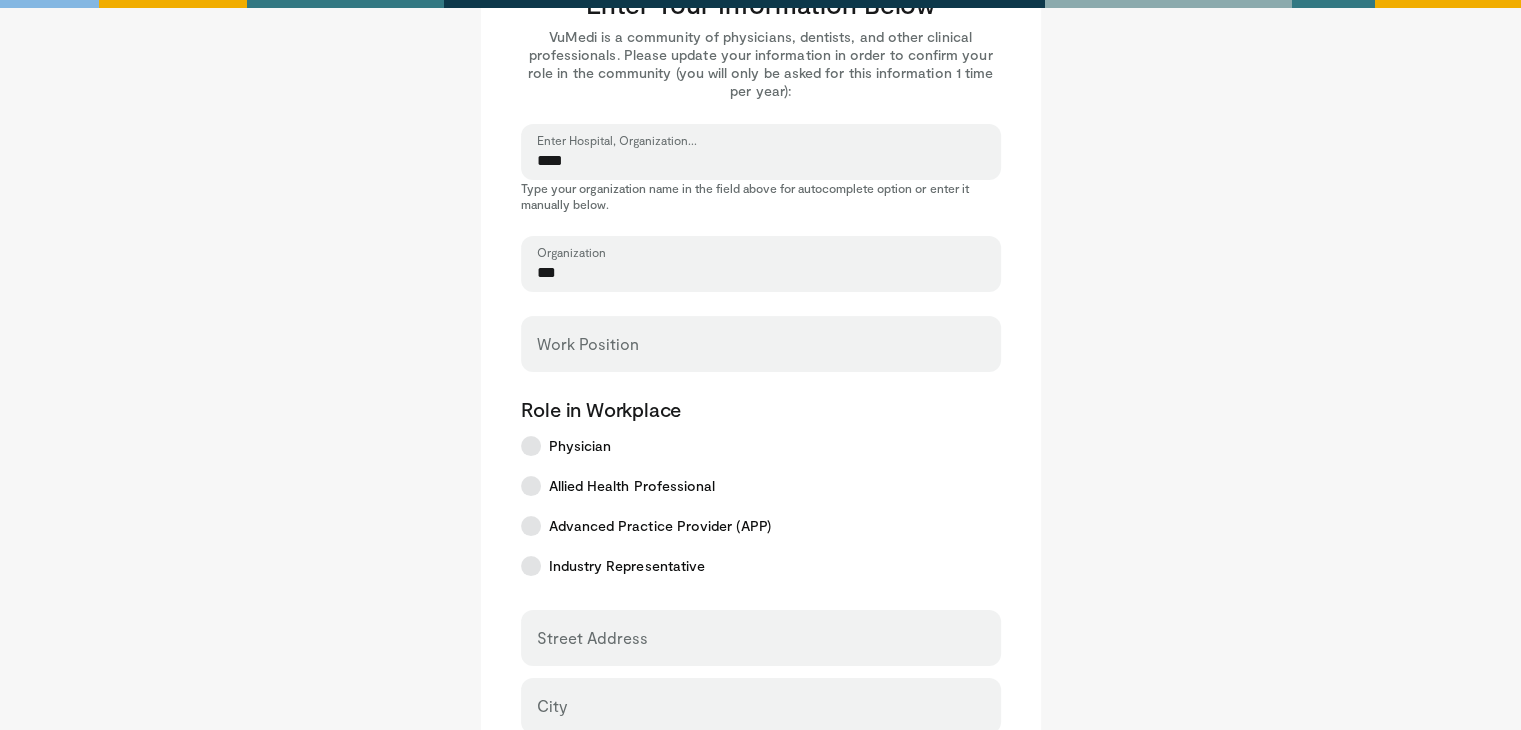 type on "***" 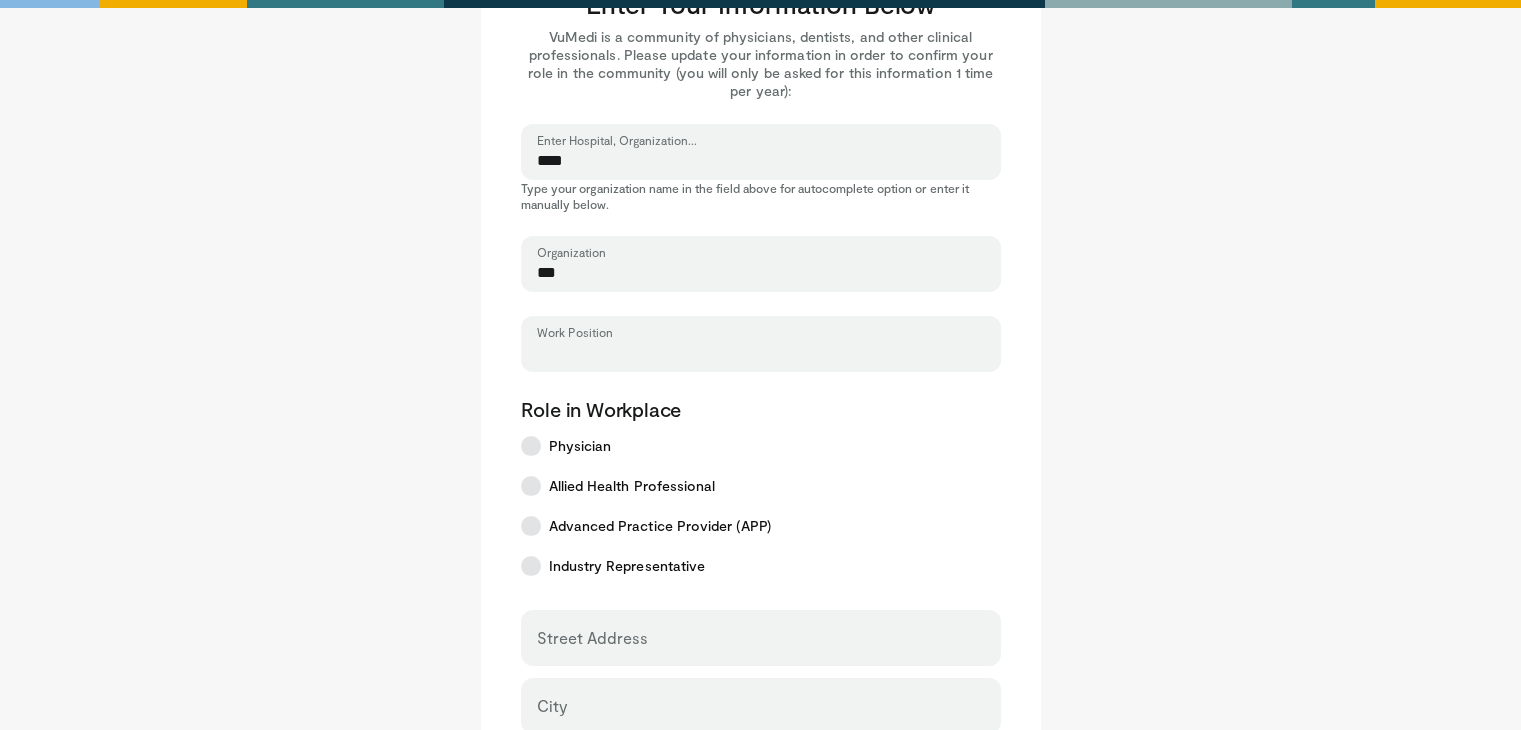 click on "Work Position" at bounding box center [761, 353] 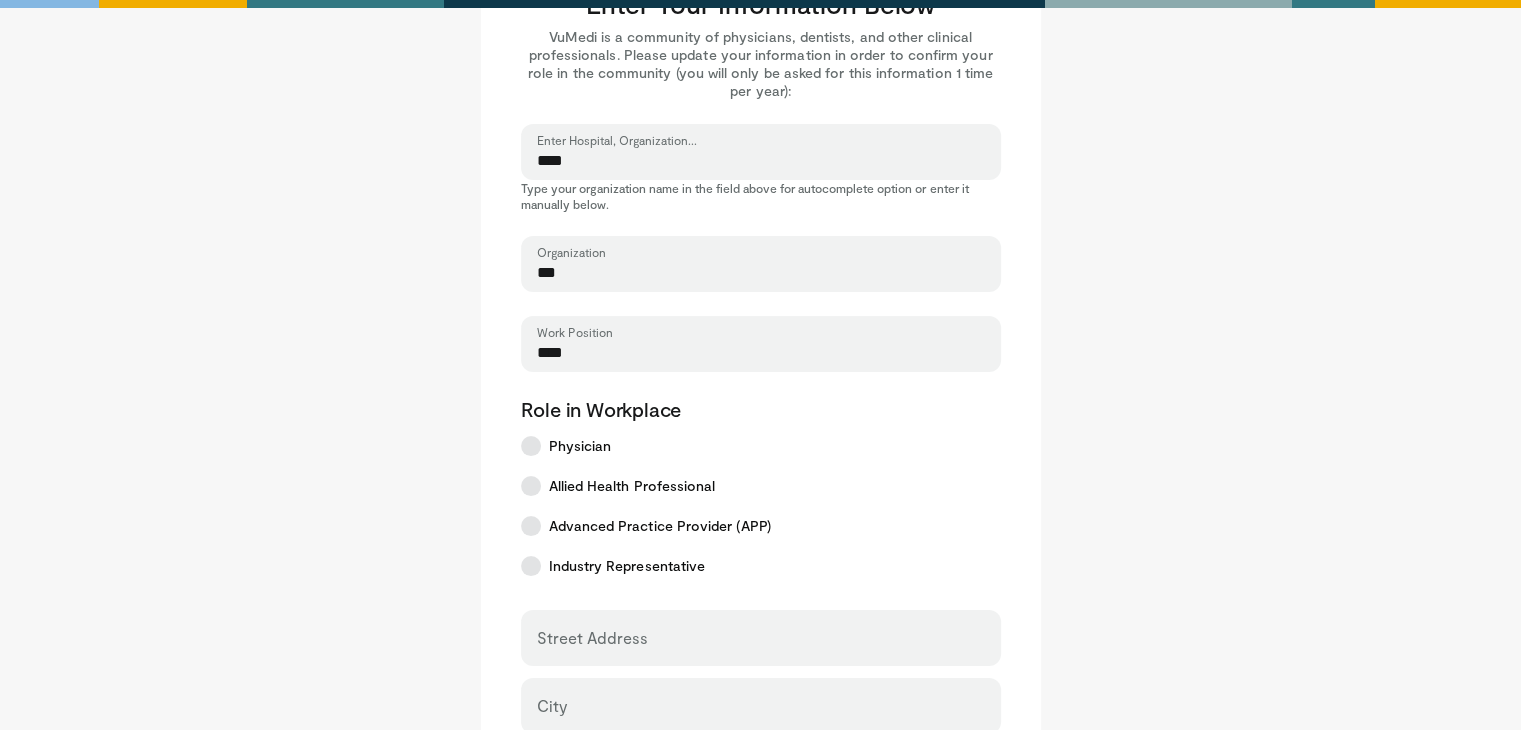 type on "****" 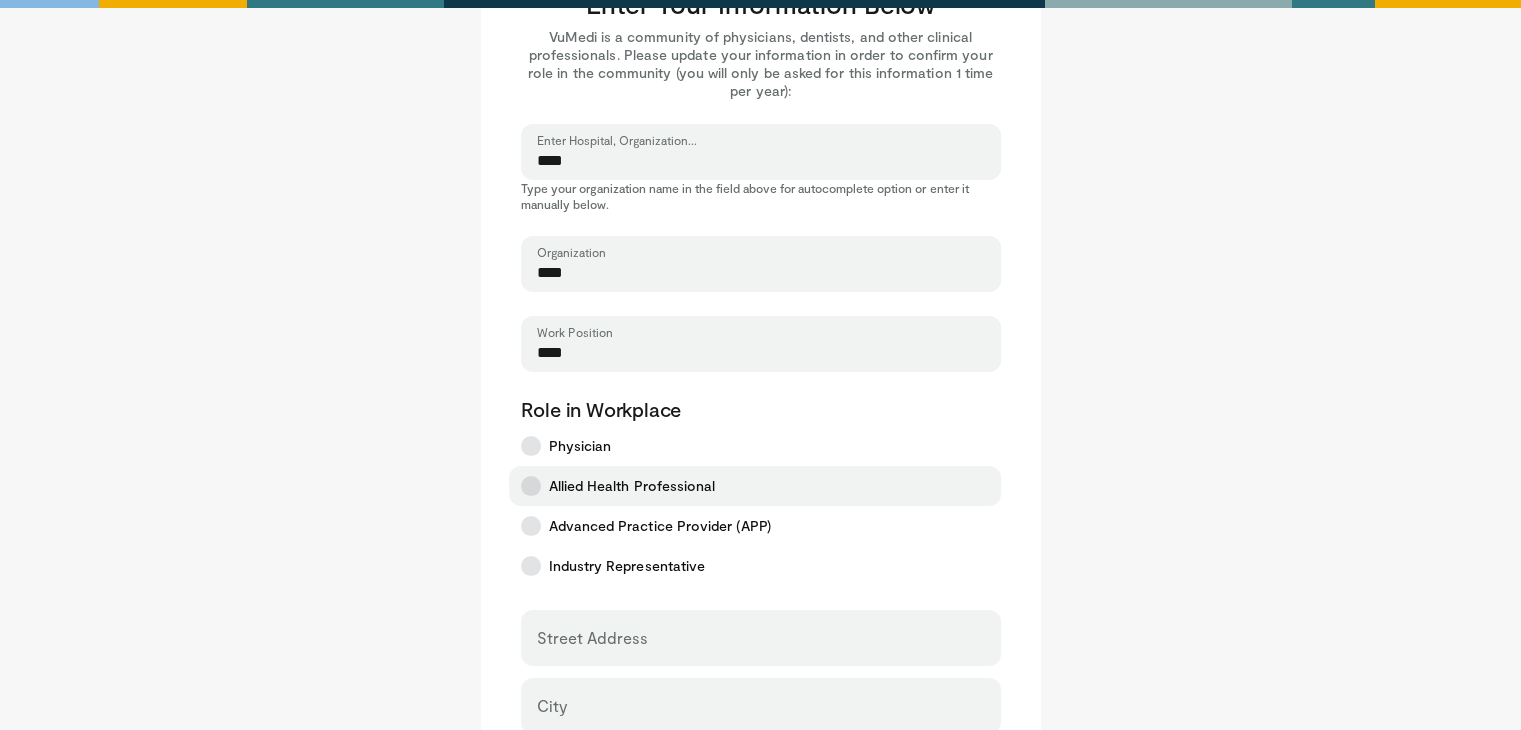 type on "****" 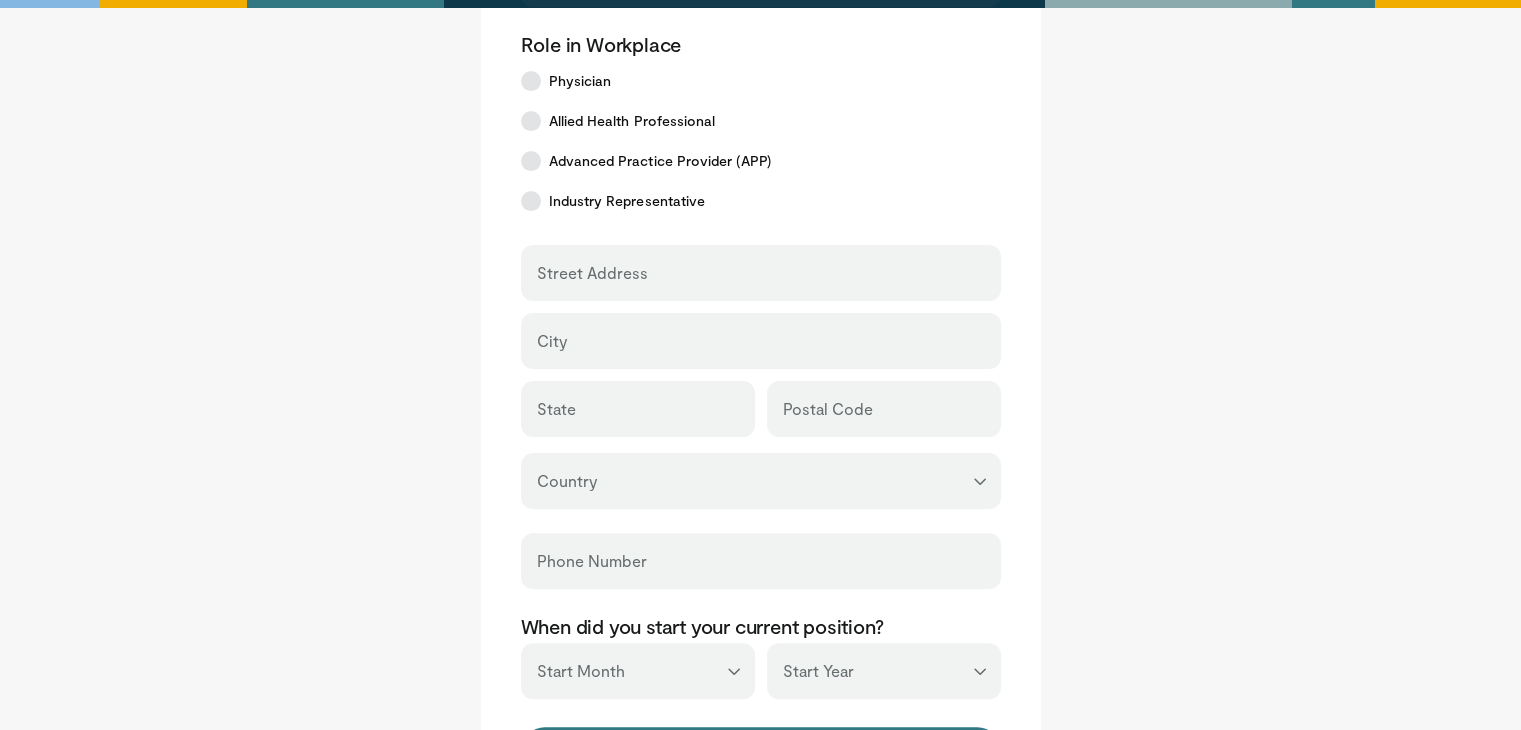 scroll, scrollTop: 500, scrollLeft: 0, axis: vertical 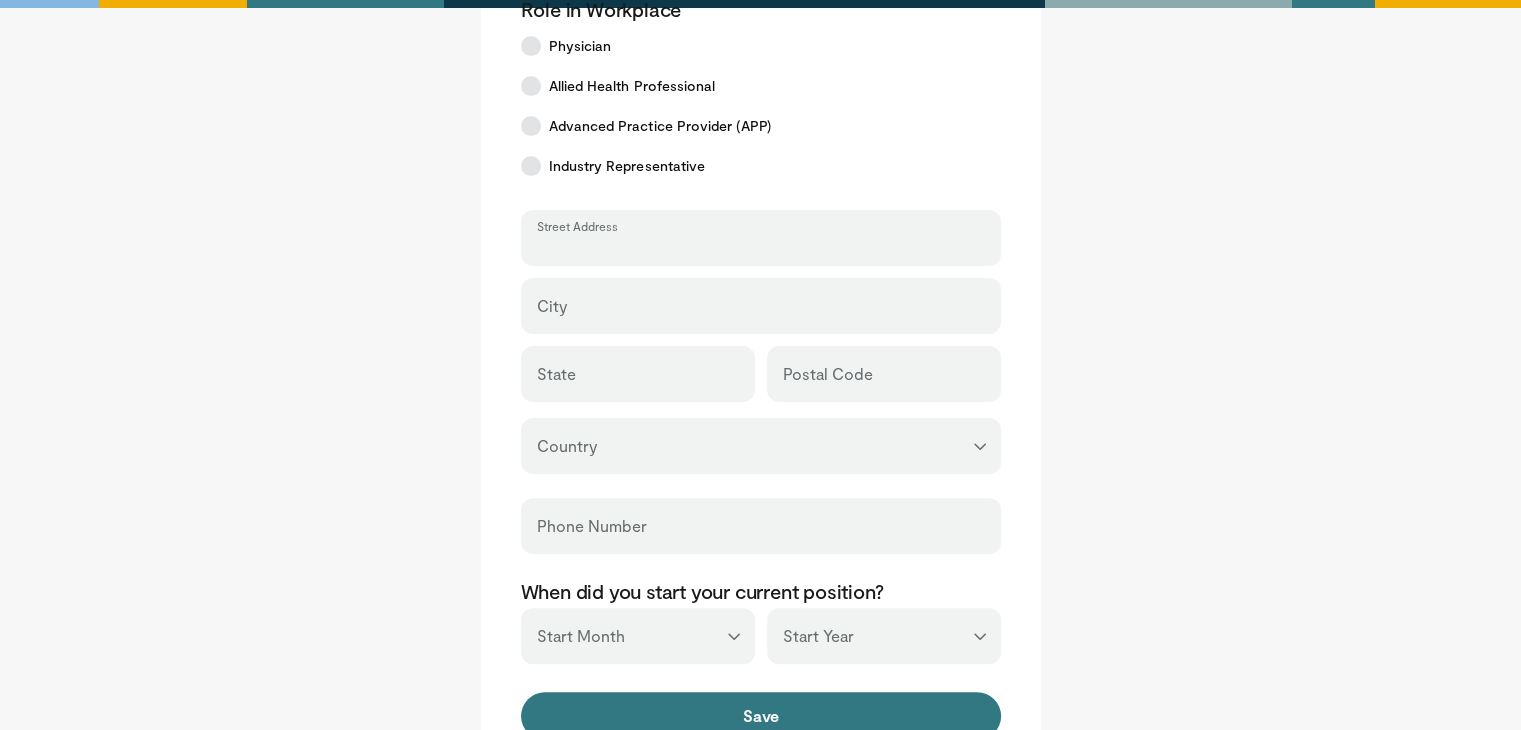 click on "Street Address" at bounding box center (761, 247) 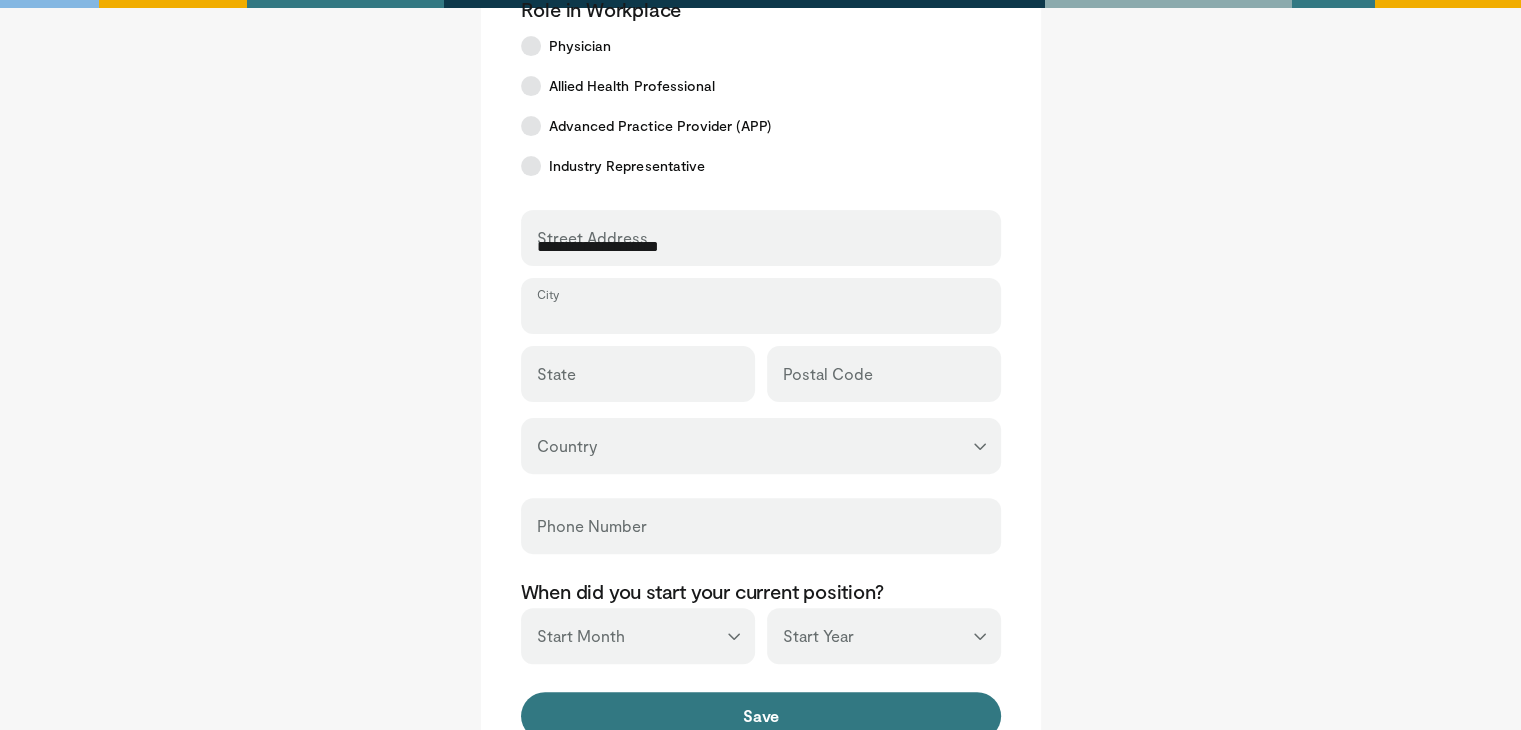 type on "**********" 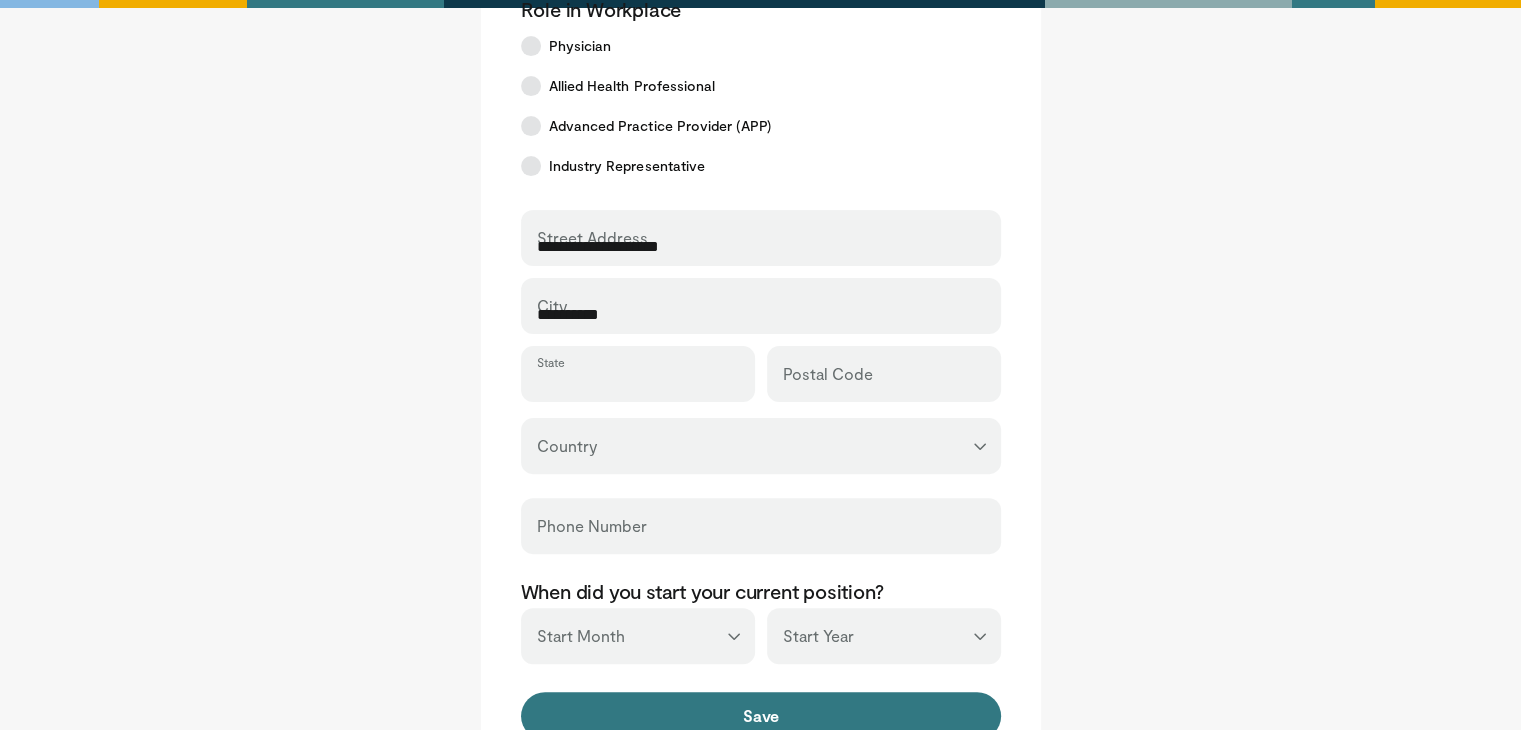 type on "**" 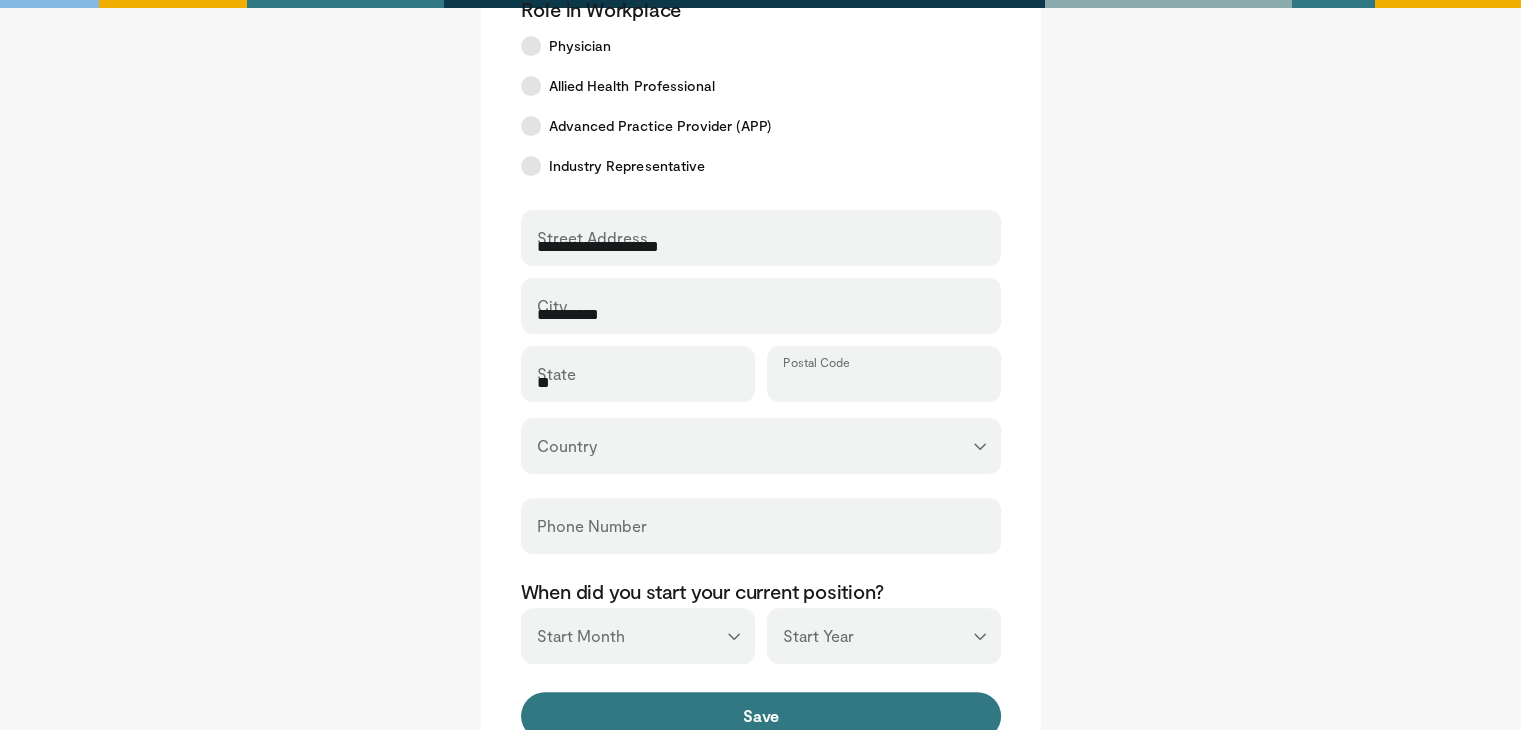type on "*****" 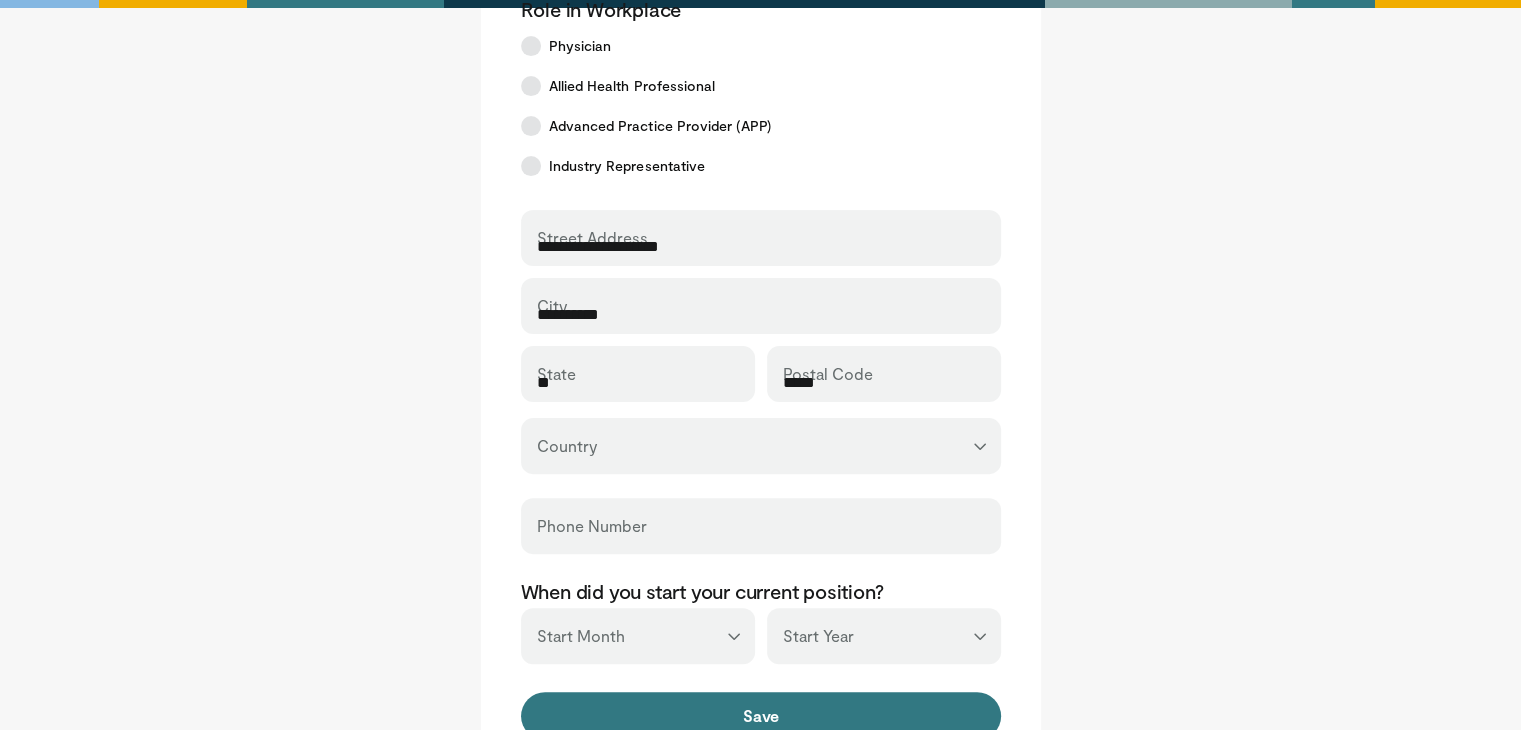 select on "**" 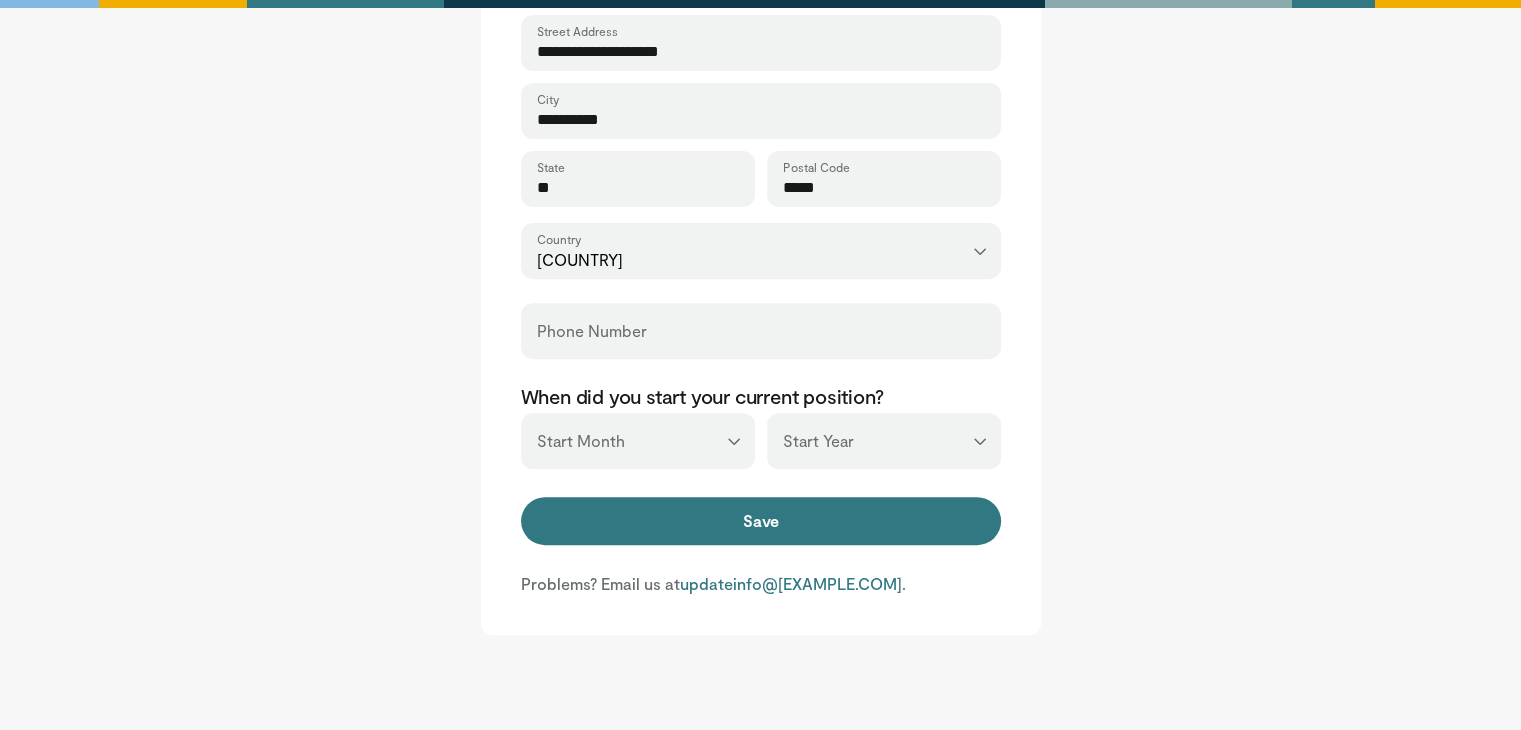 scroll, scrollTop: 700, scrollLeft: 0, axis: vertical 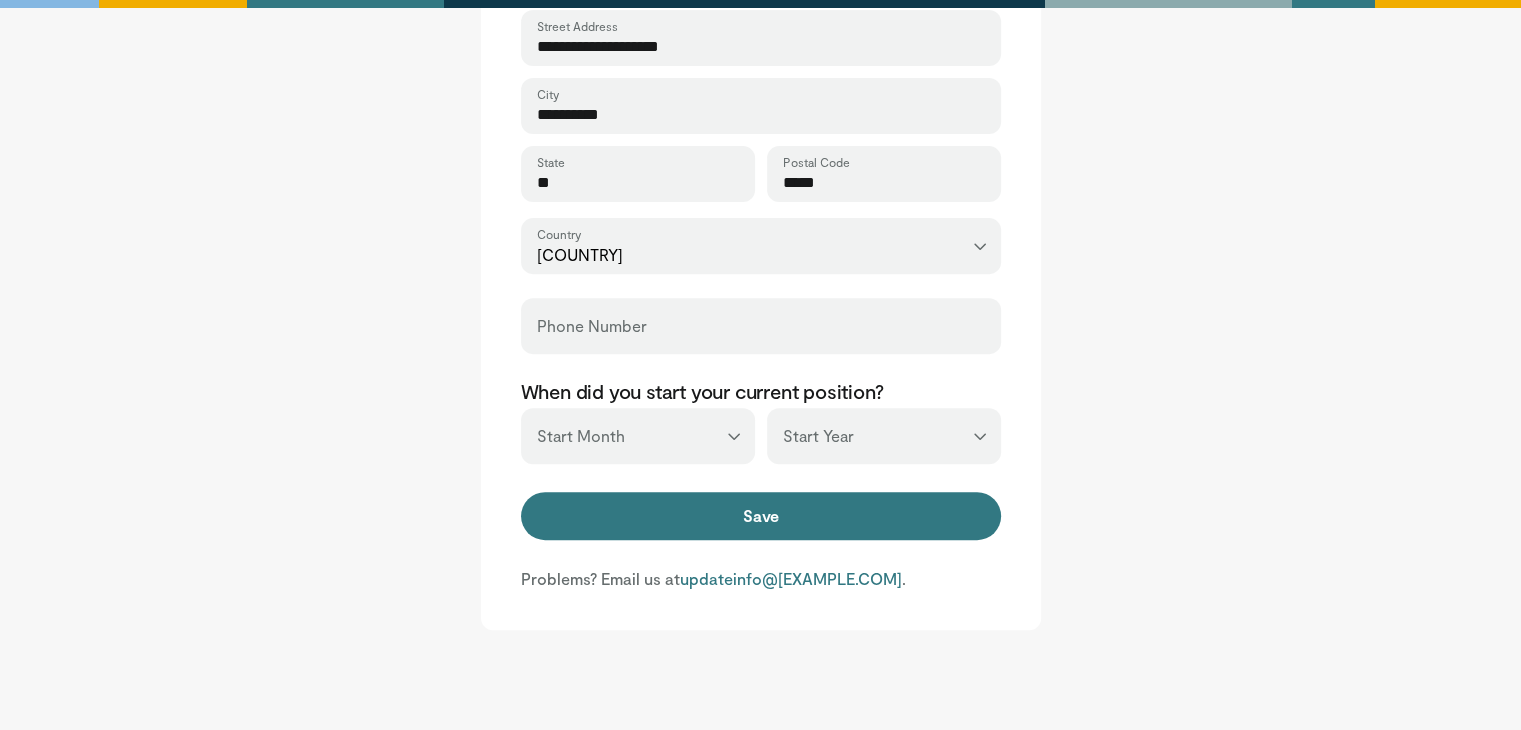 click on "***
*******
********
*****
*****
***
****
****
******
*********
*******
********
********" at bounding box center [638, 436] 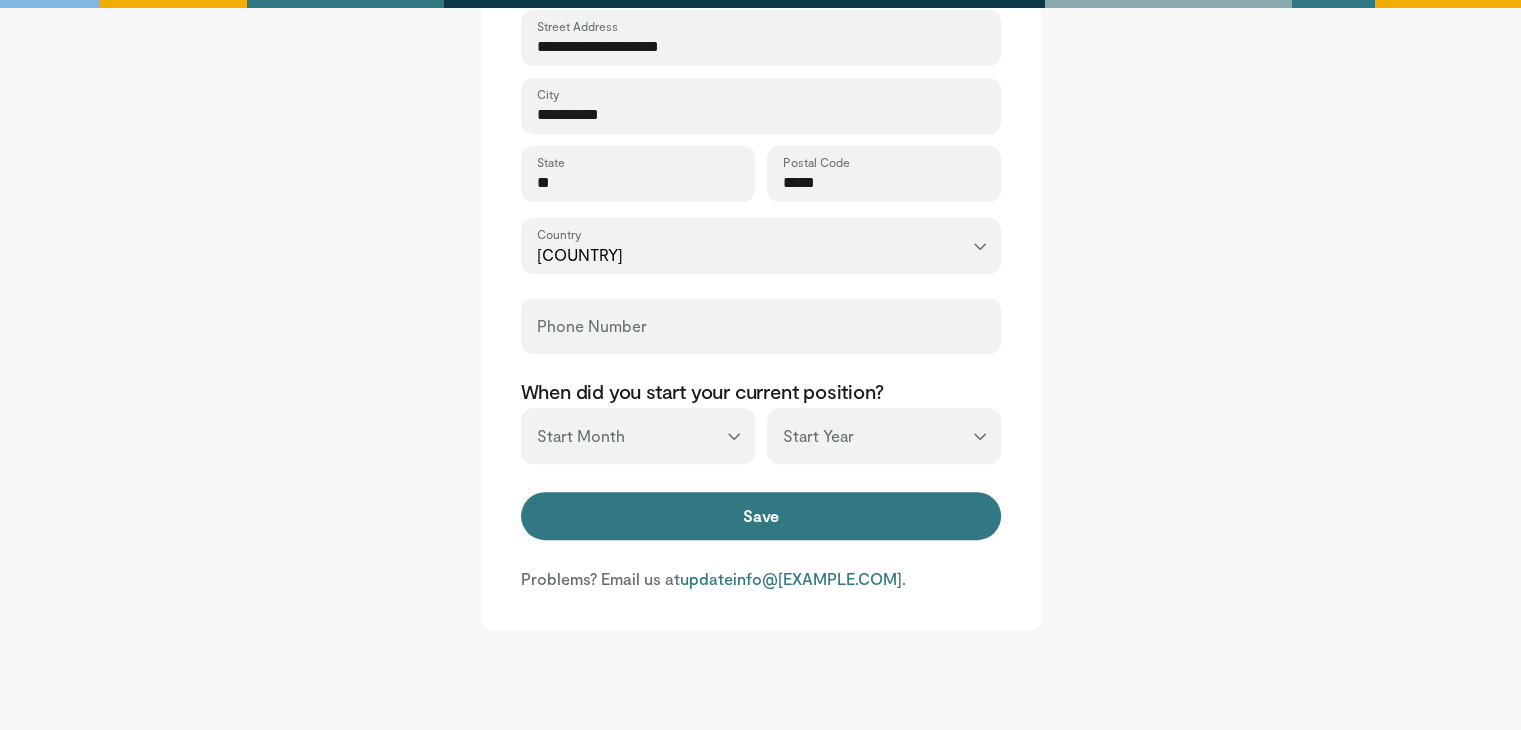 select on "*" 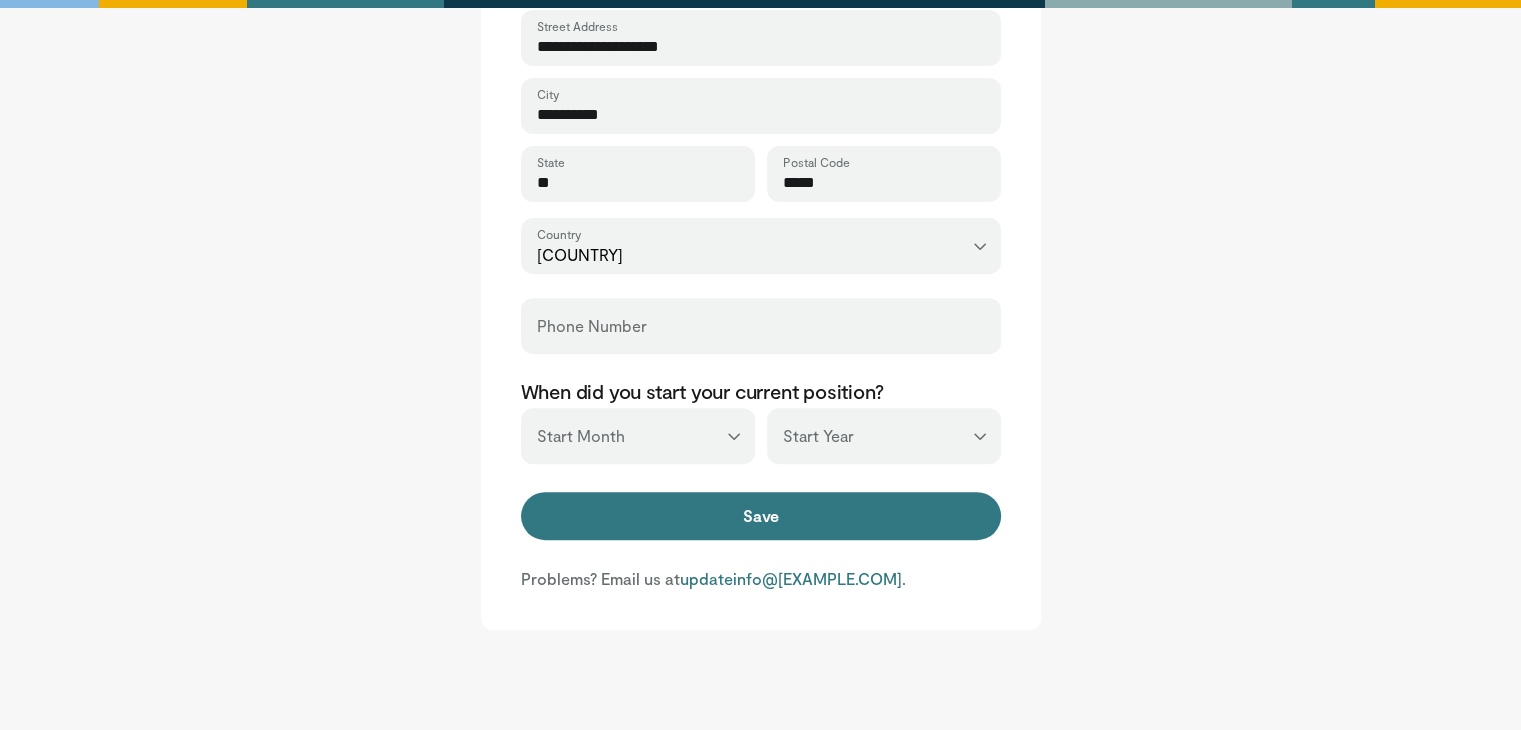 click on "***
*******
********
*****
*****
***
****
****
******
*********
*******
********
********" at bounding box center [638, 436] 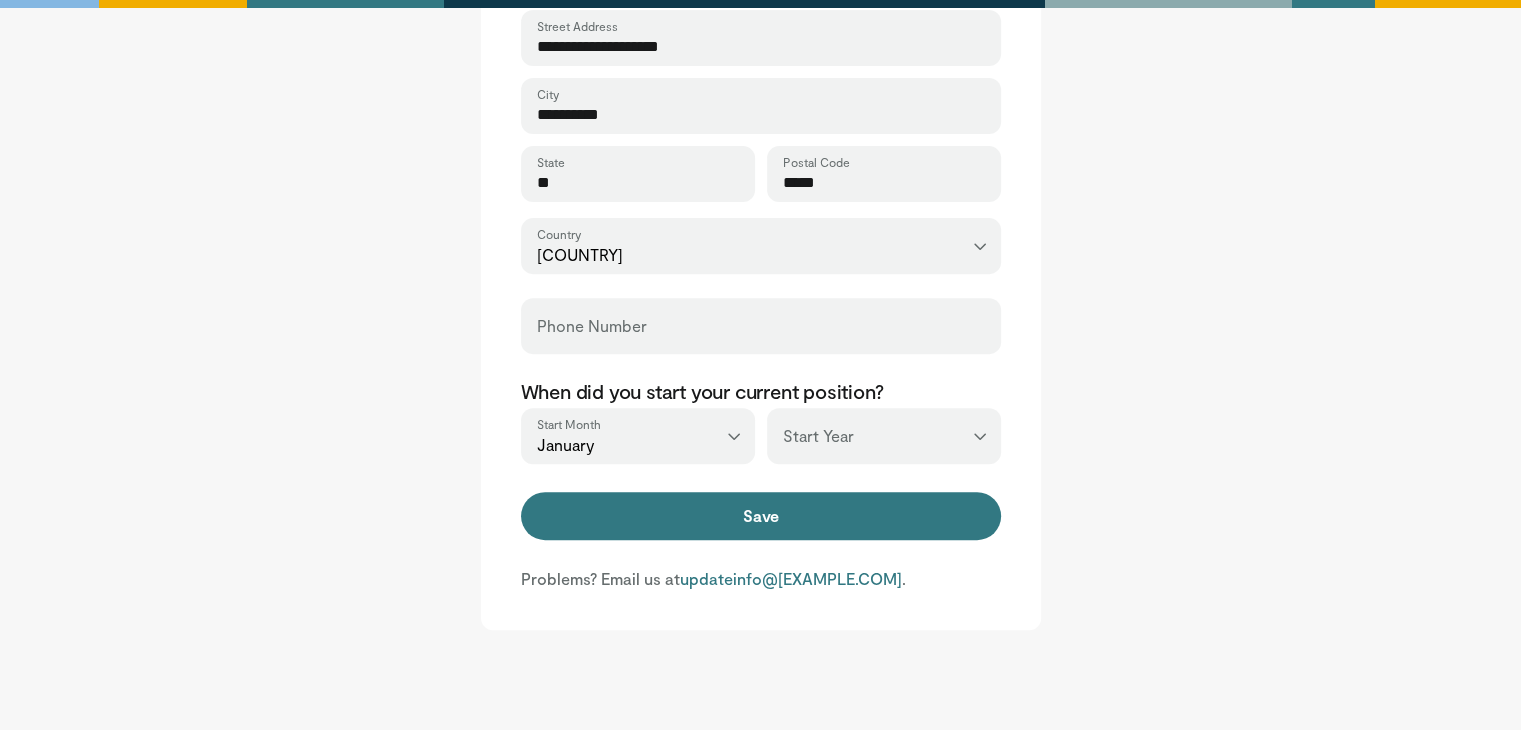 click on "***
****
****
****
****
****
****
****
****
****
****
****
****
****
****
****
****
****
****
****
****
****
****
****
****
****
****
****
****
**** **** **** **** ****" at bounding box center (884, 436) 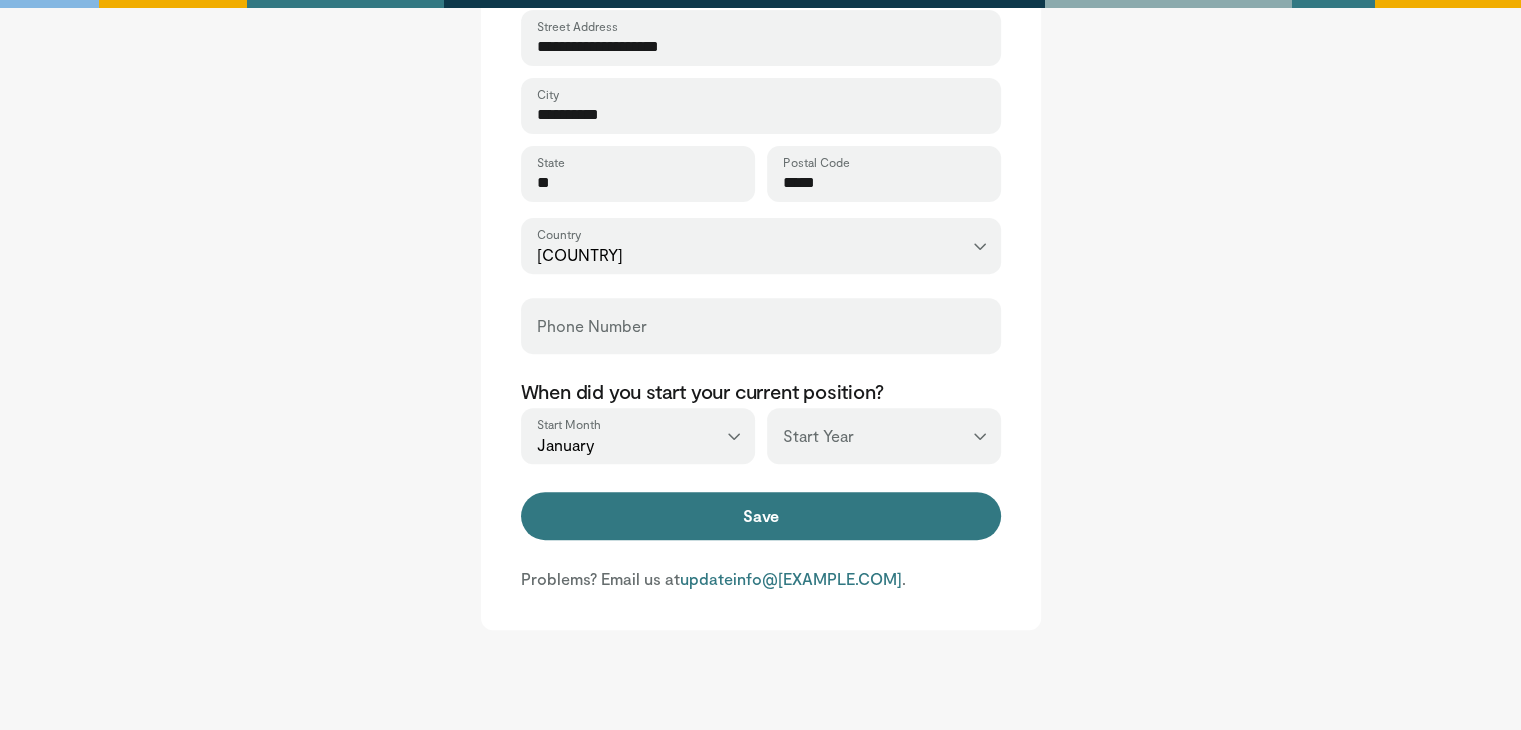 select on "****" 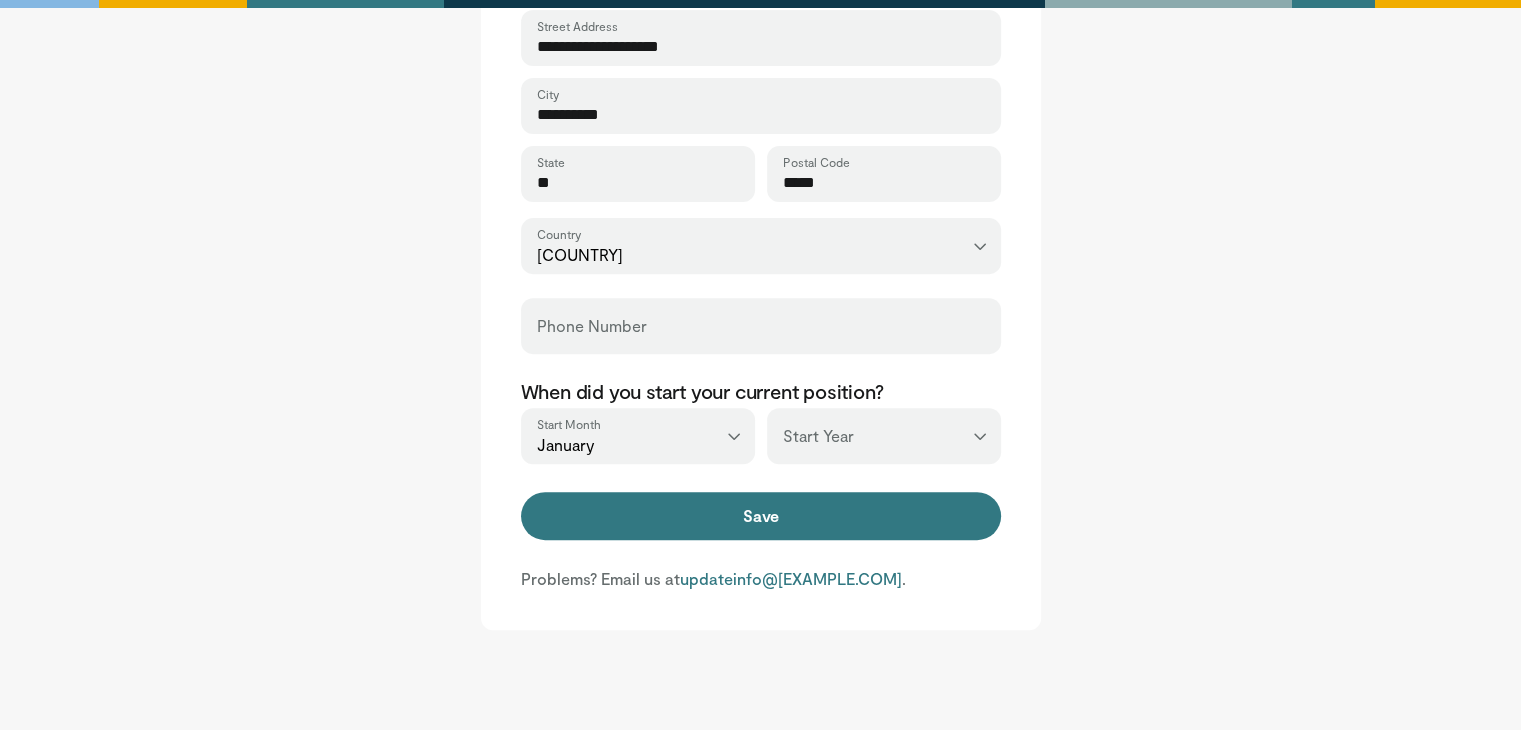 click on "***
****
****
****
****
****
****
****
****
****
****
****
****
****
****
****
****
****
****
****
****
****
****
****
****
****
****
****
****
**** **** **** **** ****" at bounding box center [884, 436] 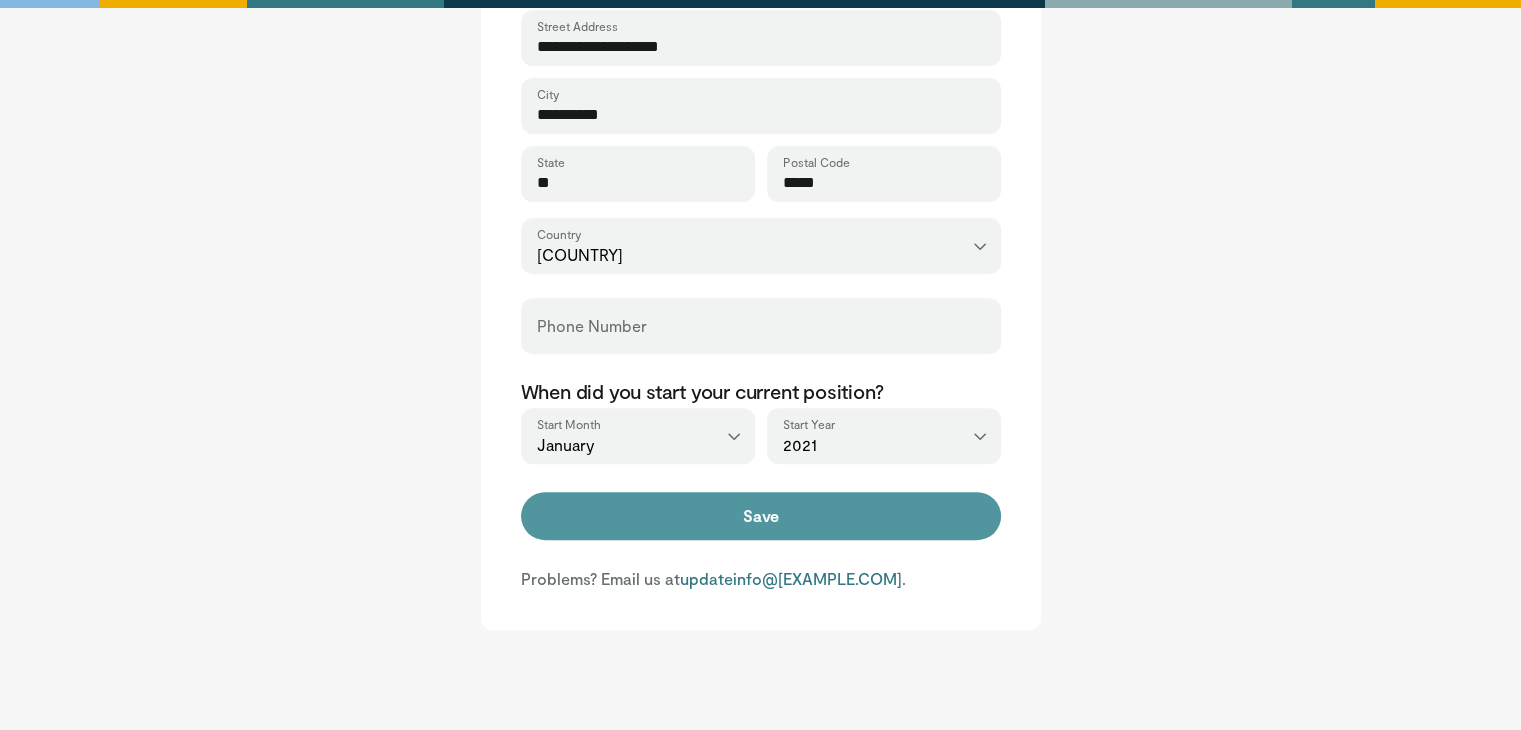 click on "Save" at bounding box center [761, 516] 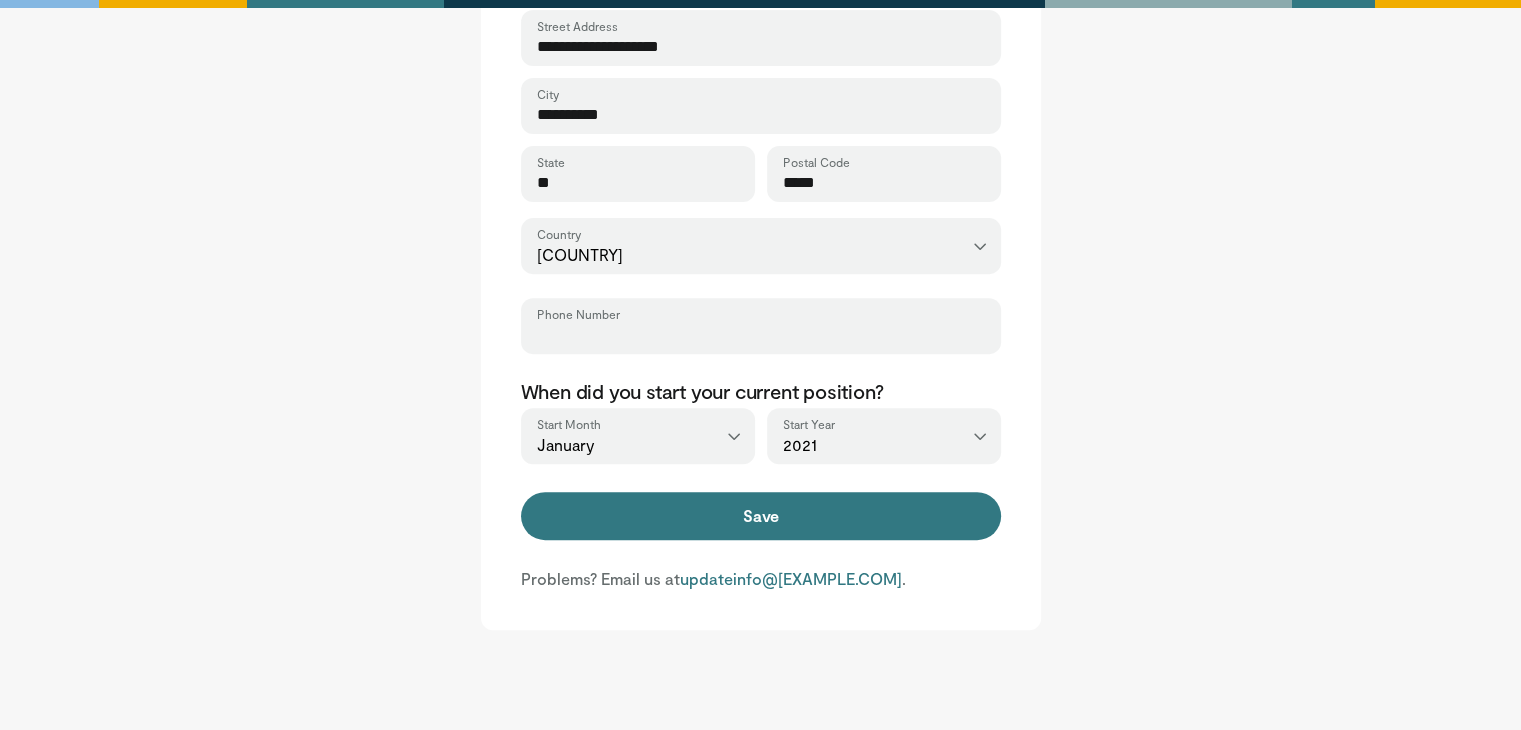 click on "Phone Number" at bounding box center (761, 335) 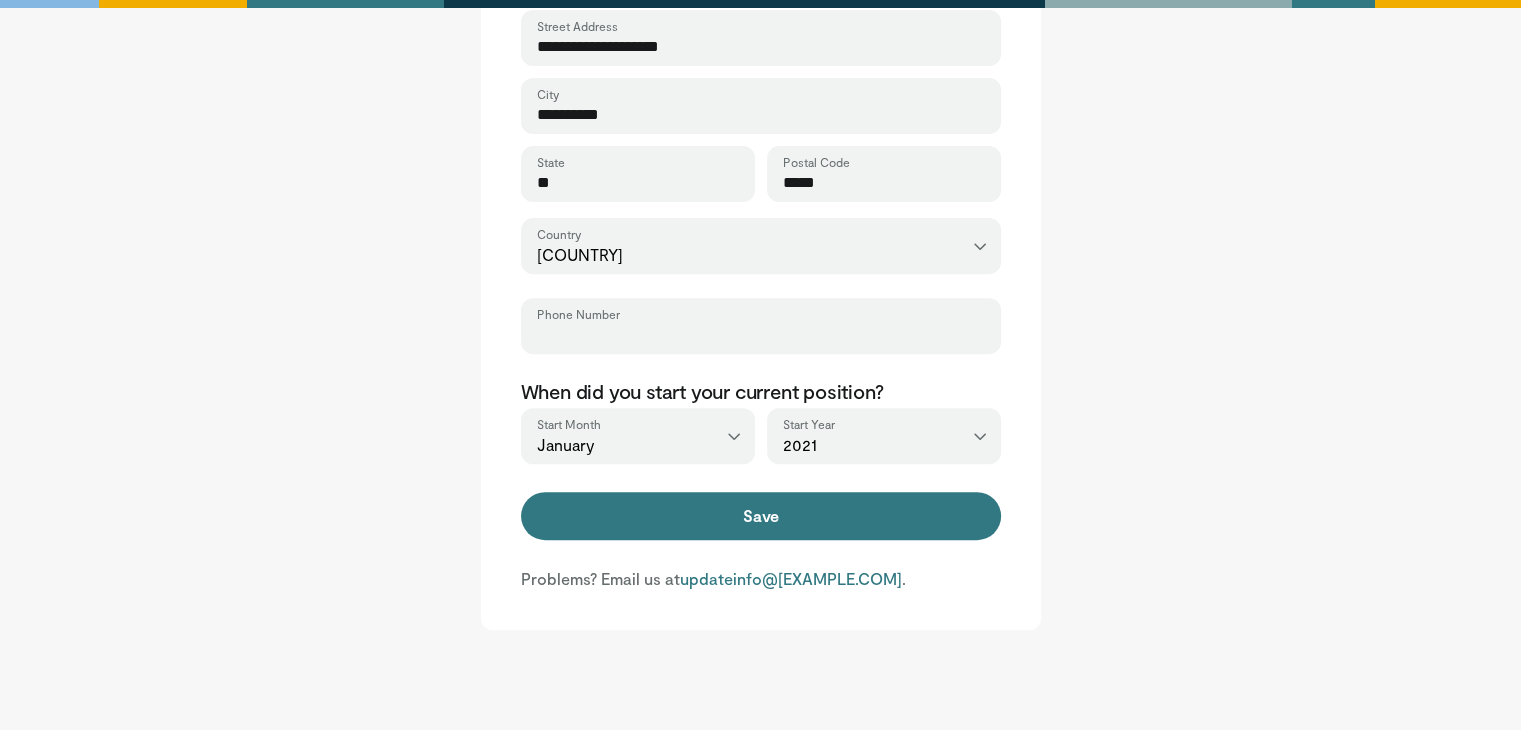 type on "**********" 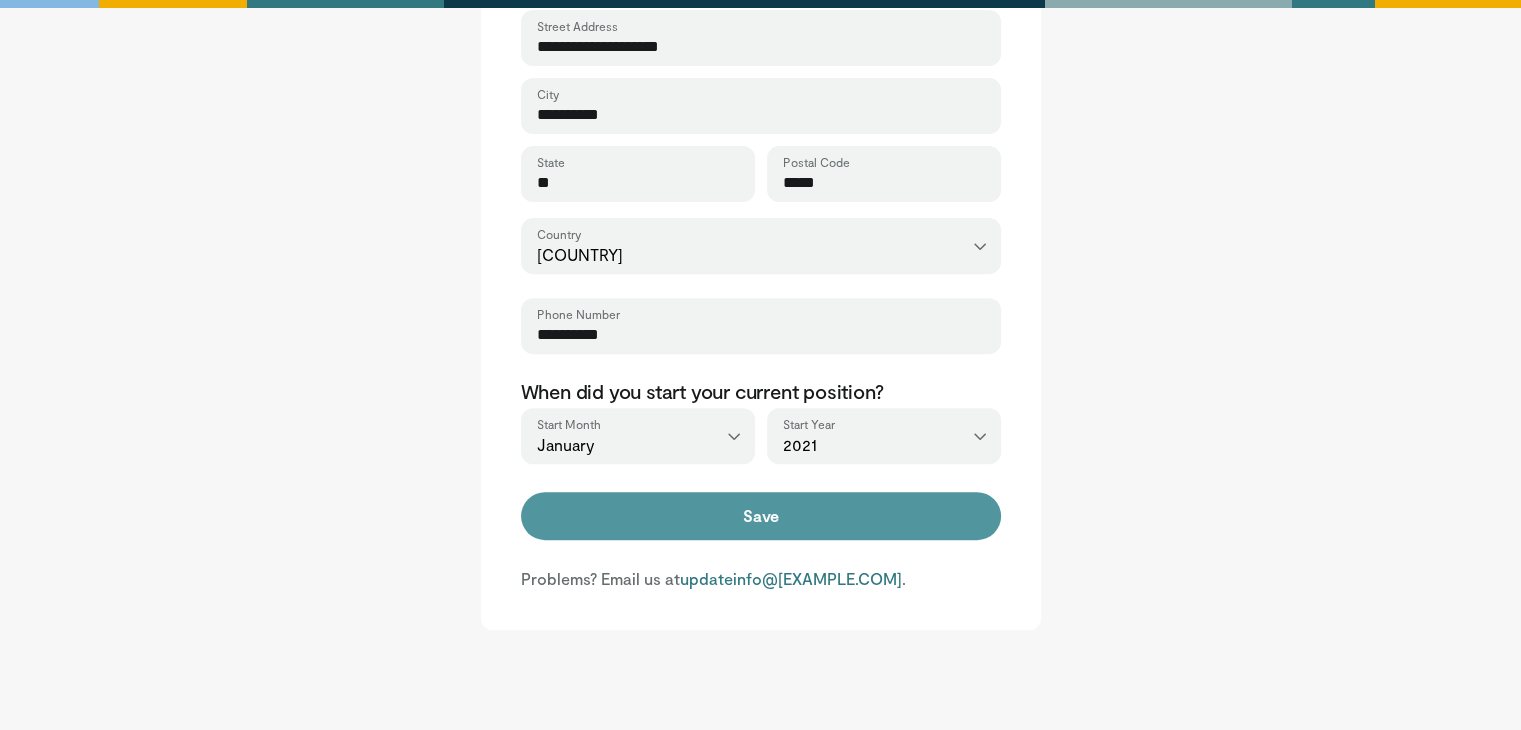click on "Save" at bounding box center [761, 516] 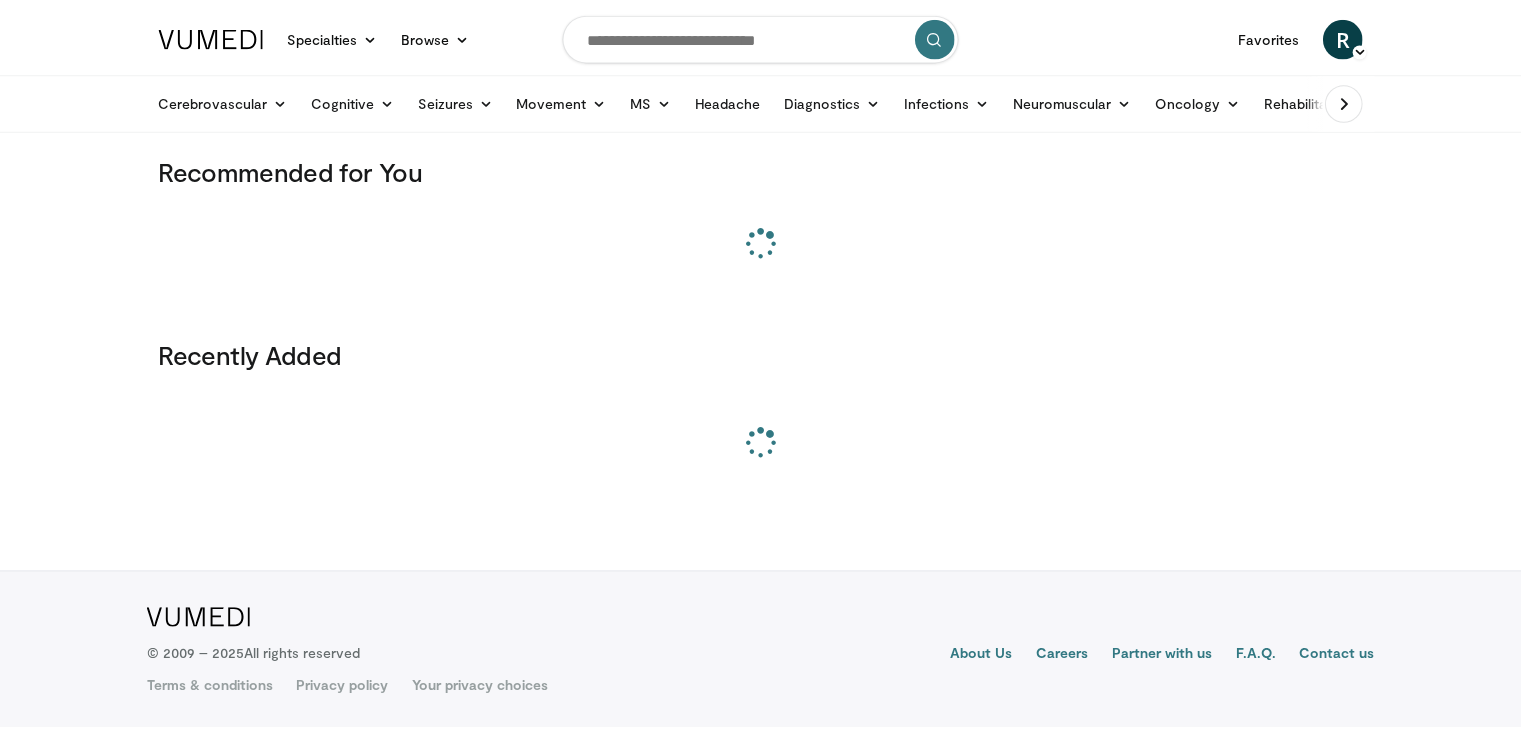 scroll, scrollTop: 0, scrollLeft: 0, axis: both 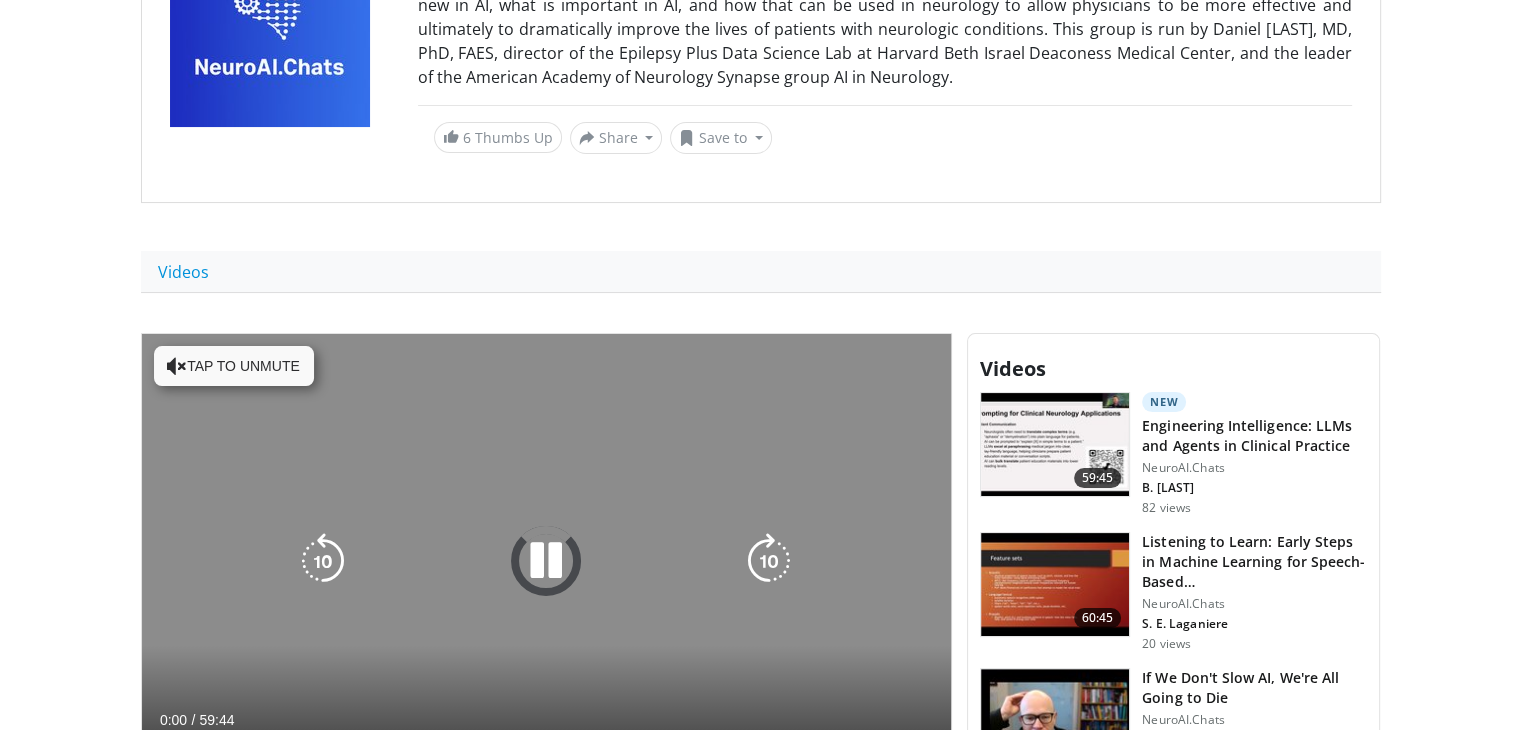 click on "Tap to unmute" at bounding box center (234, 366) 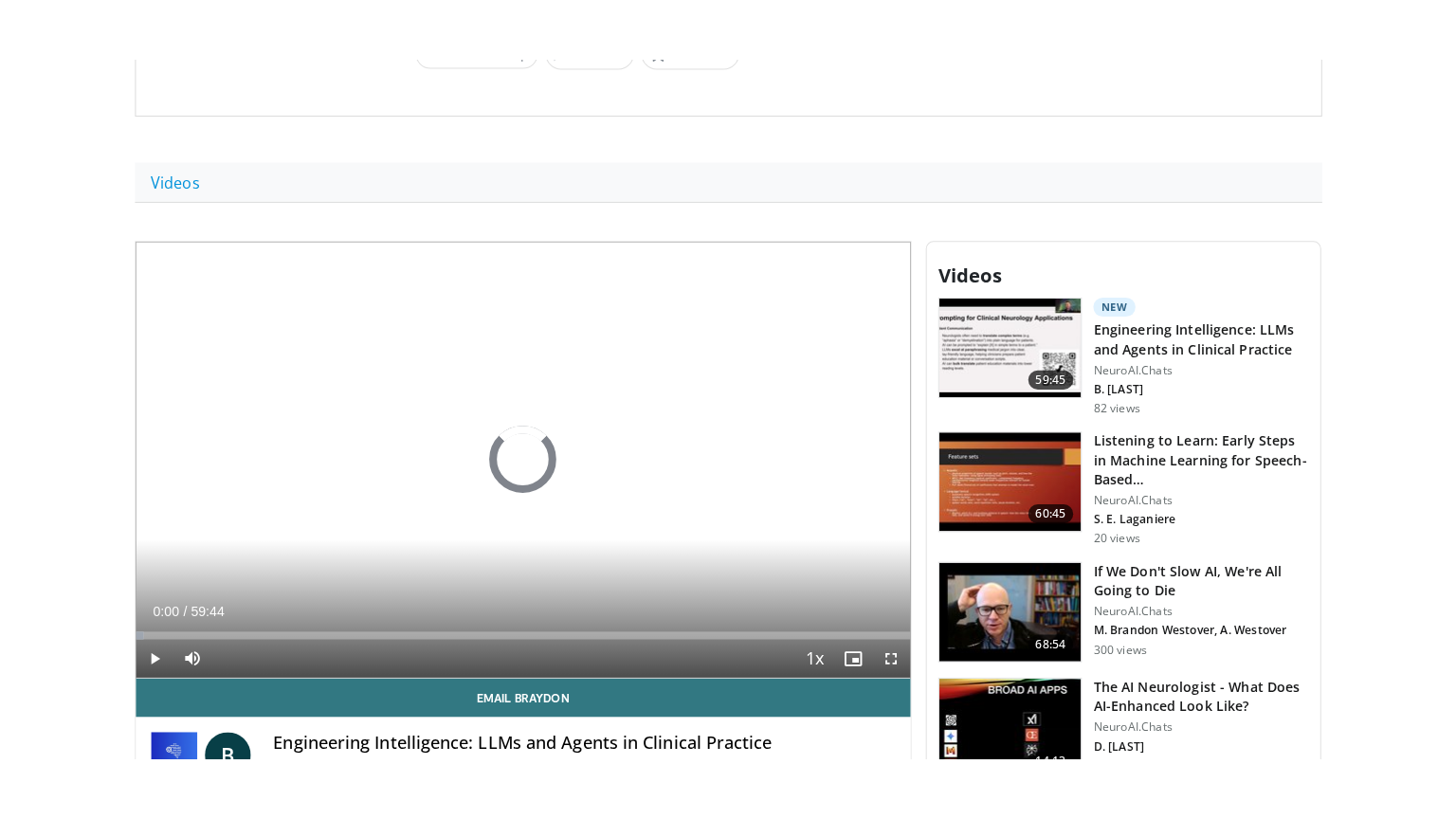 scroll, scrollTop: 474, scrollLeft: 0, axis: vertical 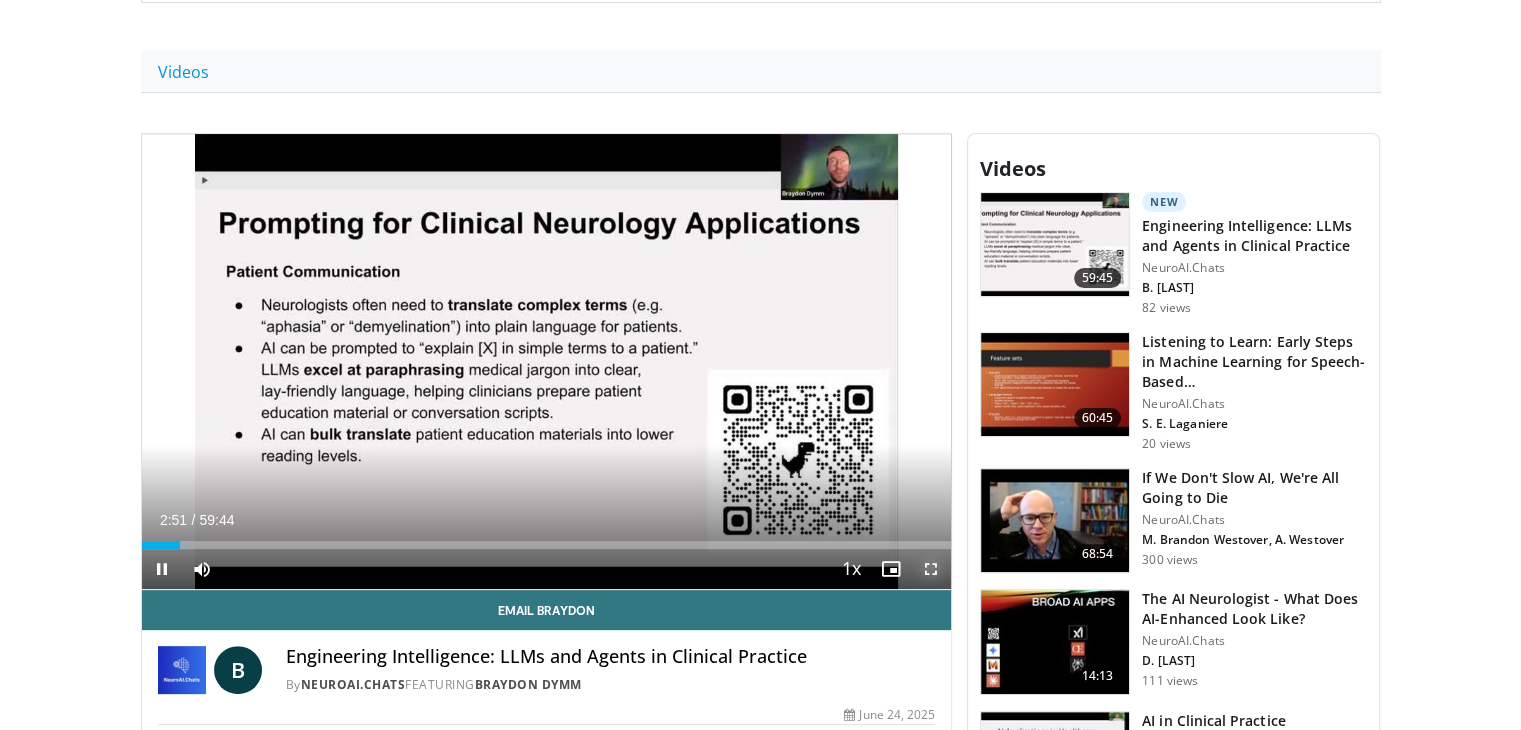 click at bounding box center [931, 569] 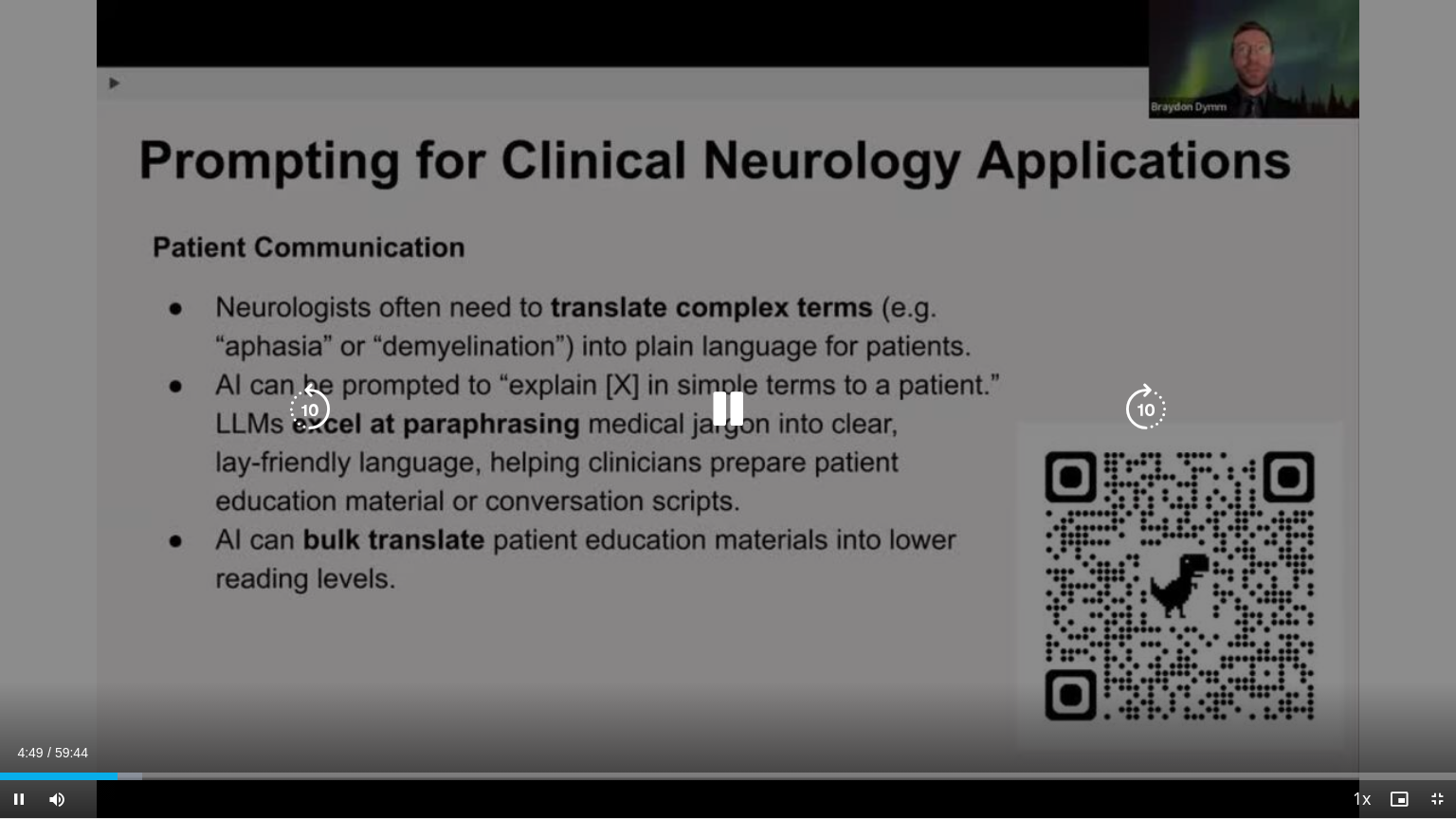 click at bounding box center [728, 410] 